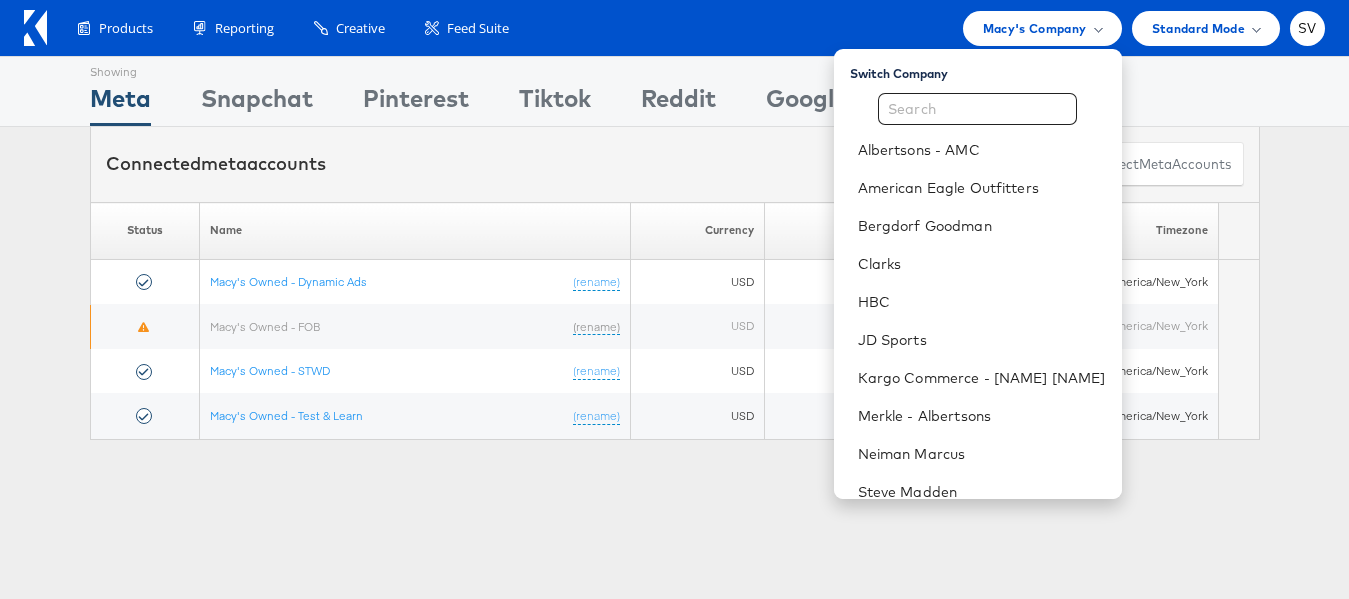 scroll, scrollTop: 0, scrollLeft: 0, axis: both 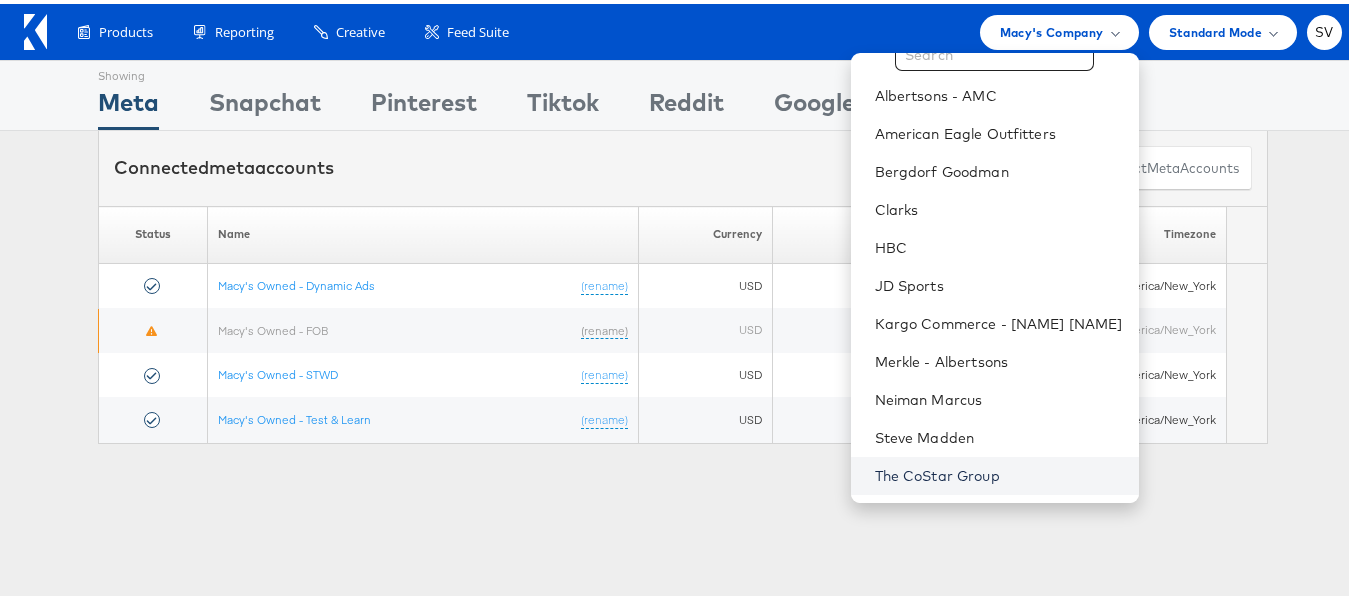 click on "The CoStar Group" at bounding box center [999, 472] 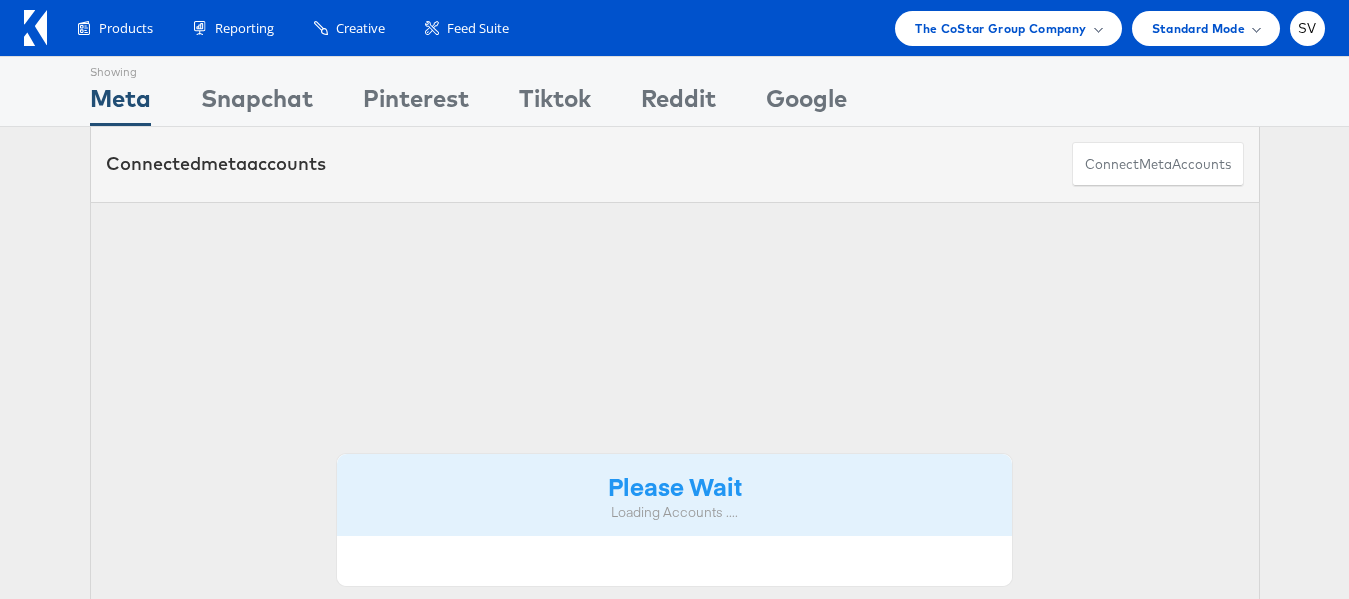 scroll, scrollTop: 0, scrollLeft: 0, axis: both 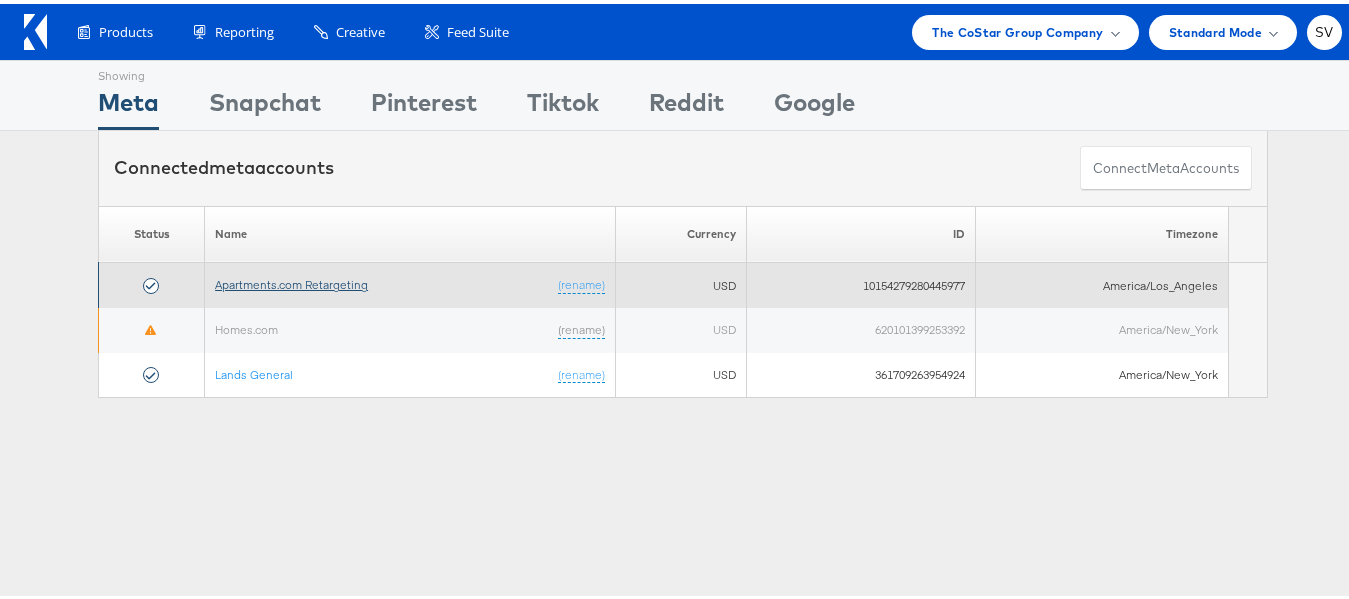 click on "Apartments.com Retargeting" at bounding box center [291, 280] 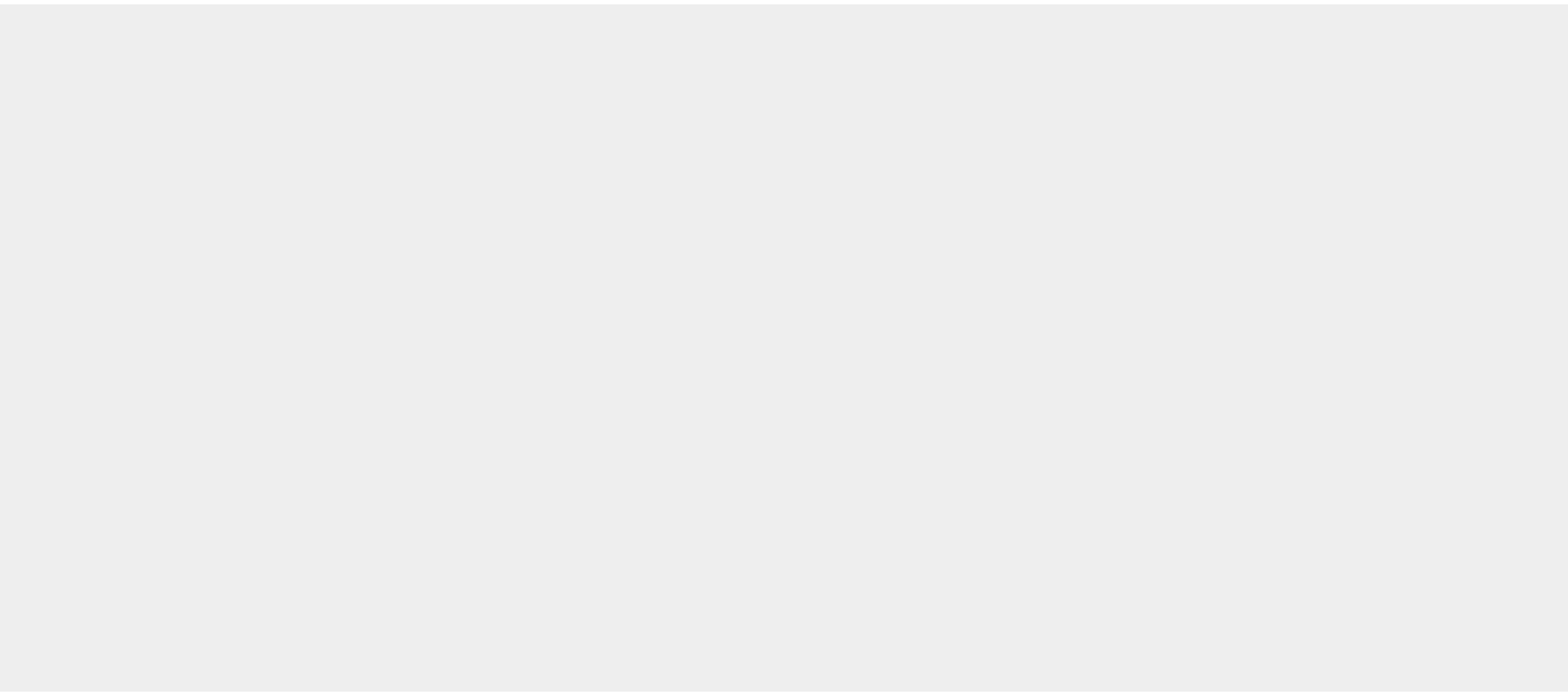 scroll, scrollTop: 0, scrollLeft: 0, axis: both 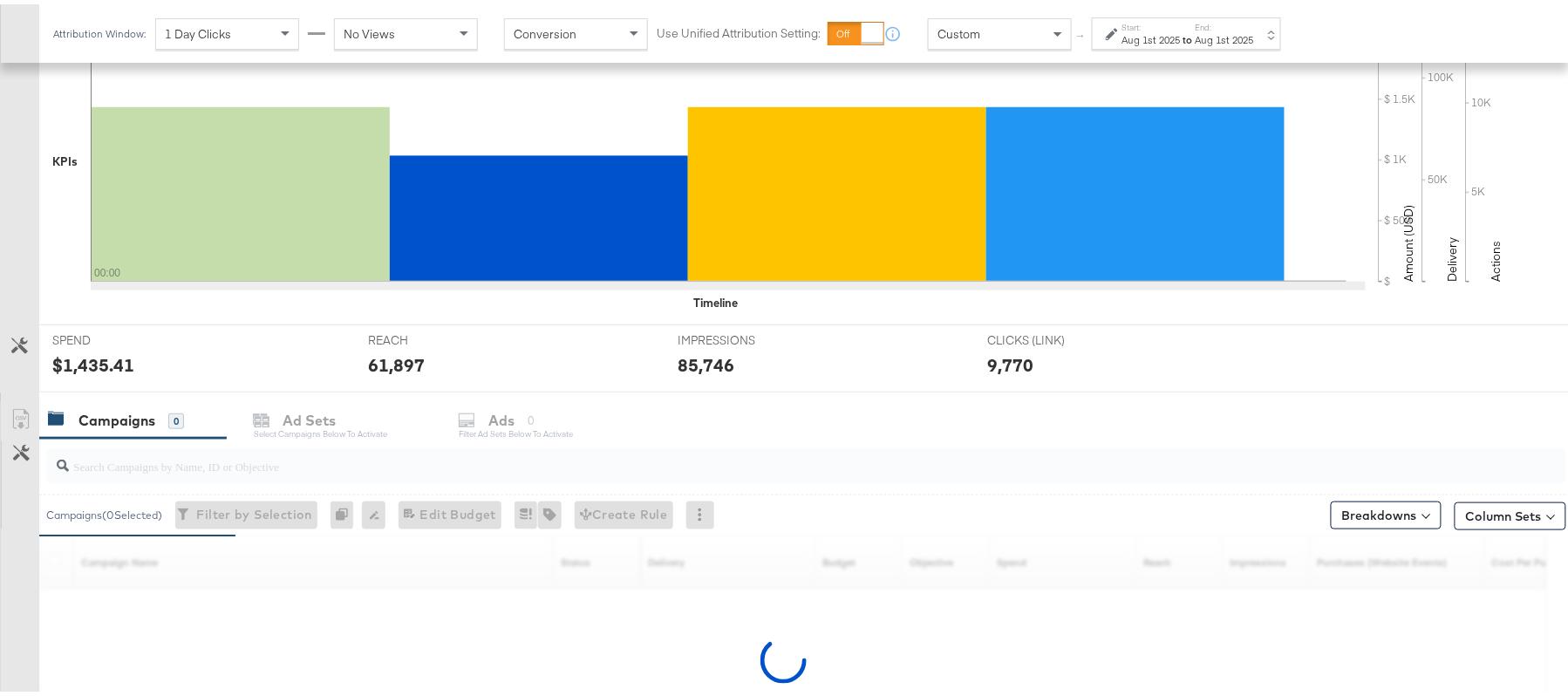 click at bounding box center (806, 462) 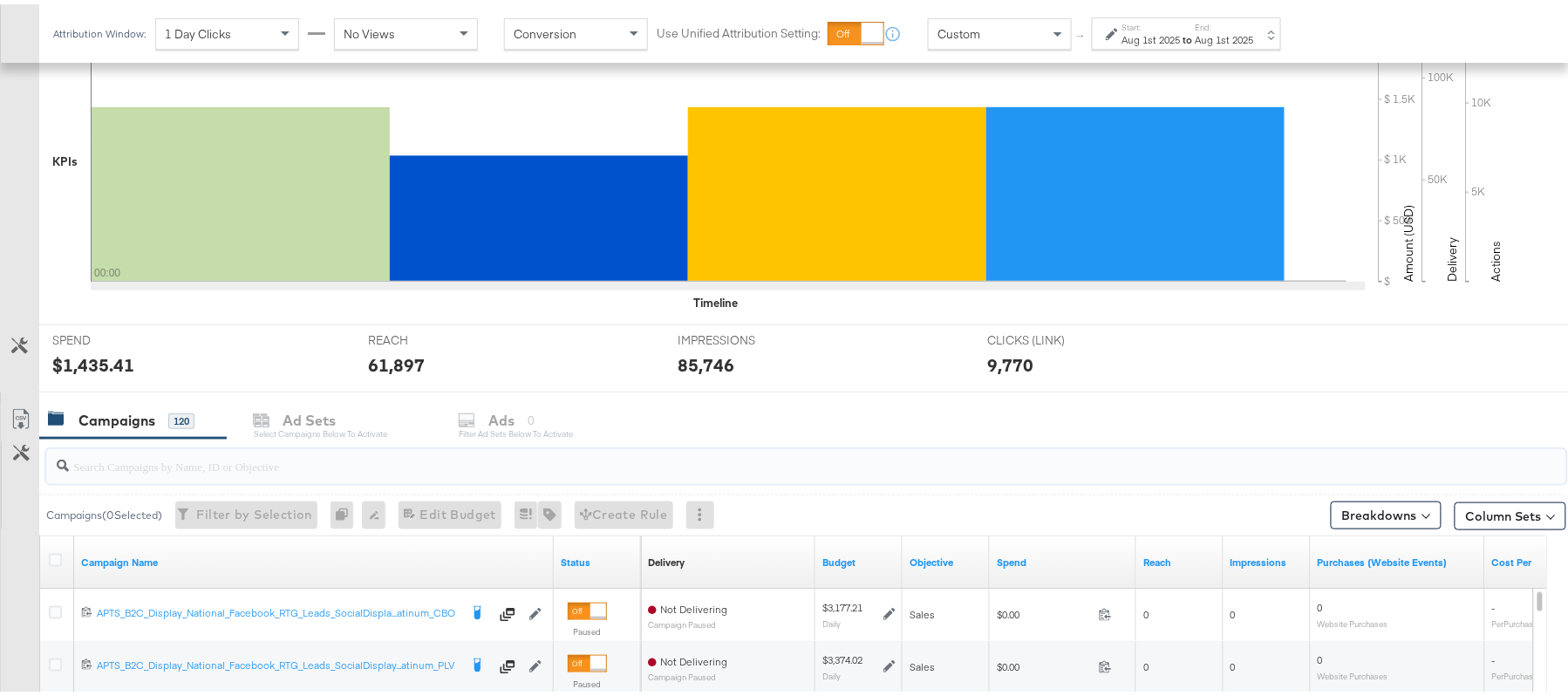 paste on "120210506996100614" 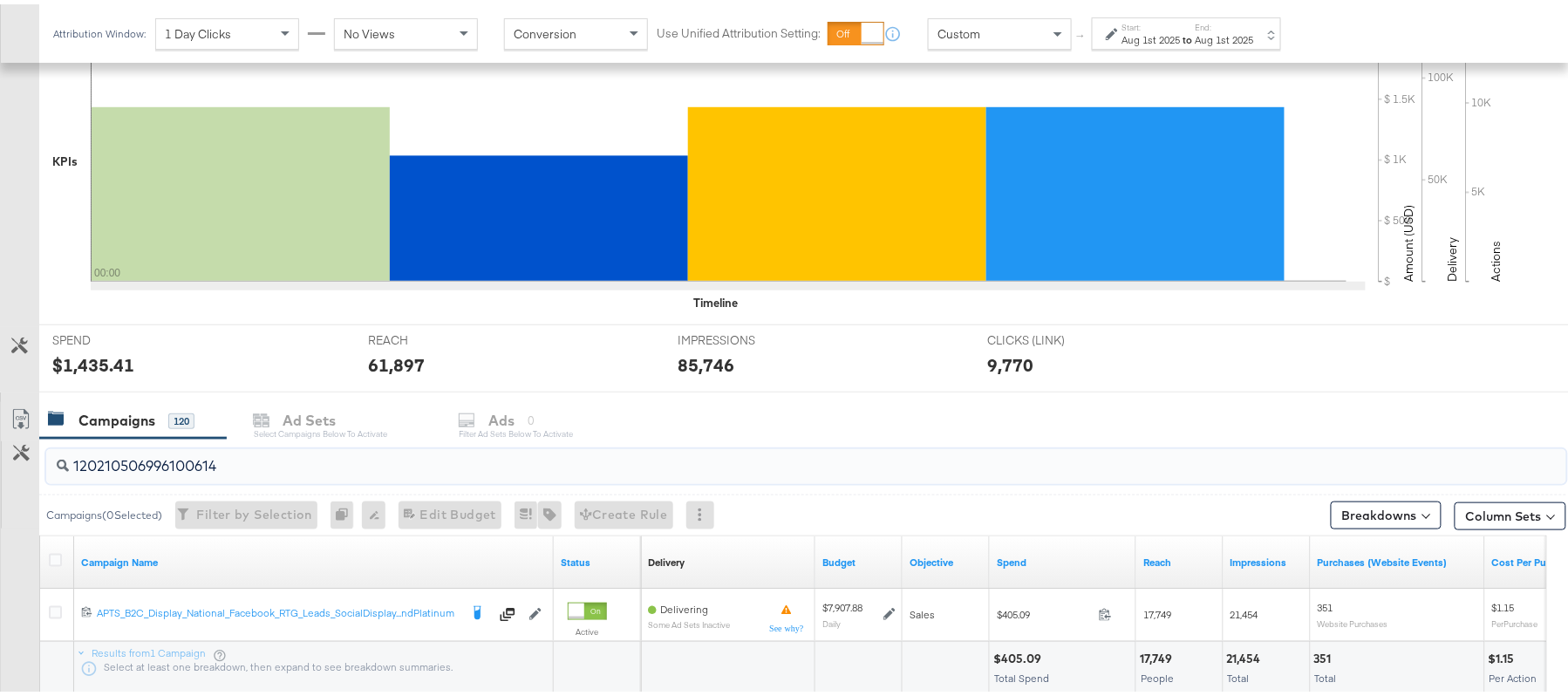 type on "120210506996100614" 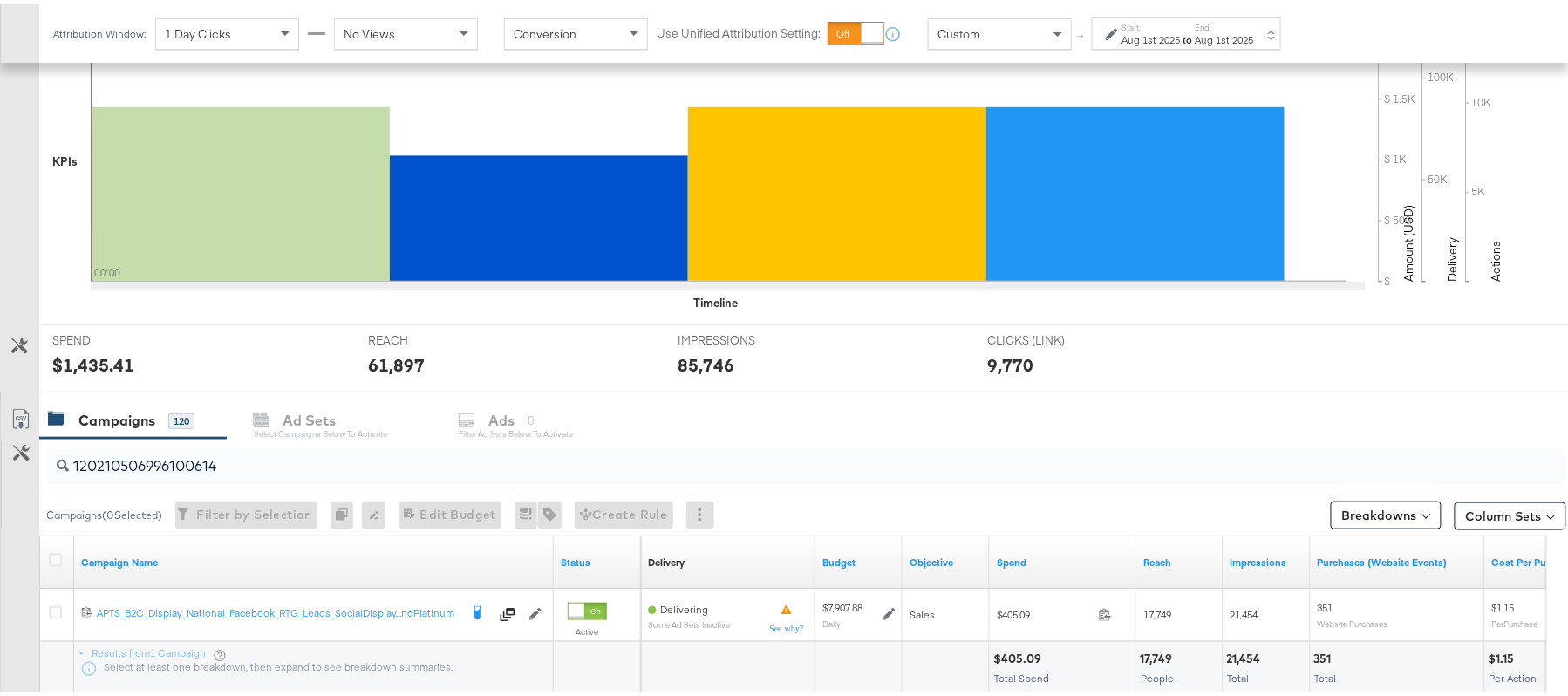 click on "End:" at bounding box center [1224, 23] 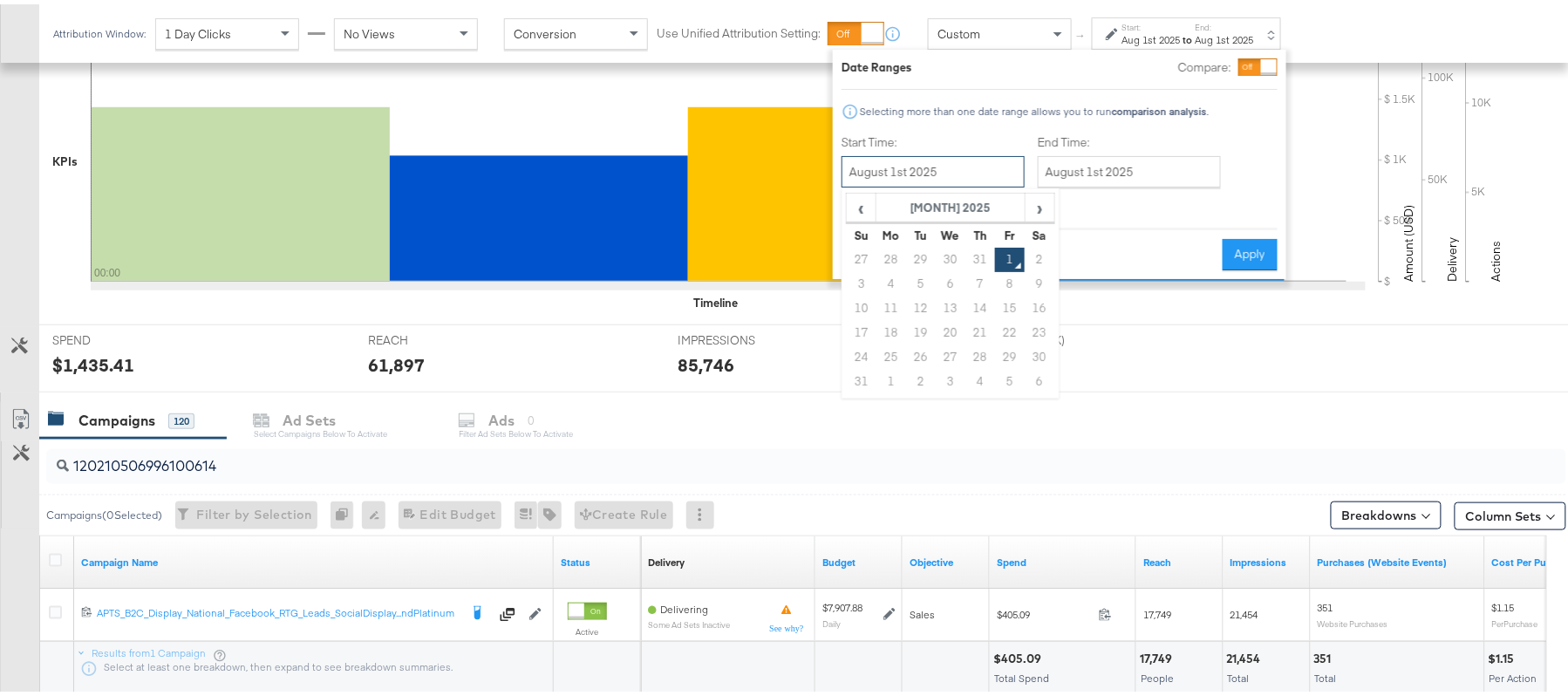 click on "August 1st 2025" at bounding box center [933, 167] 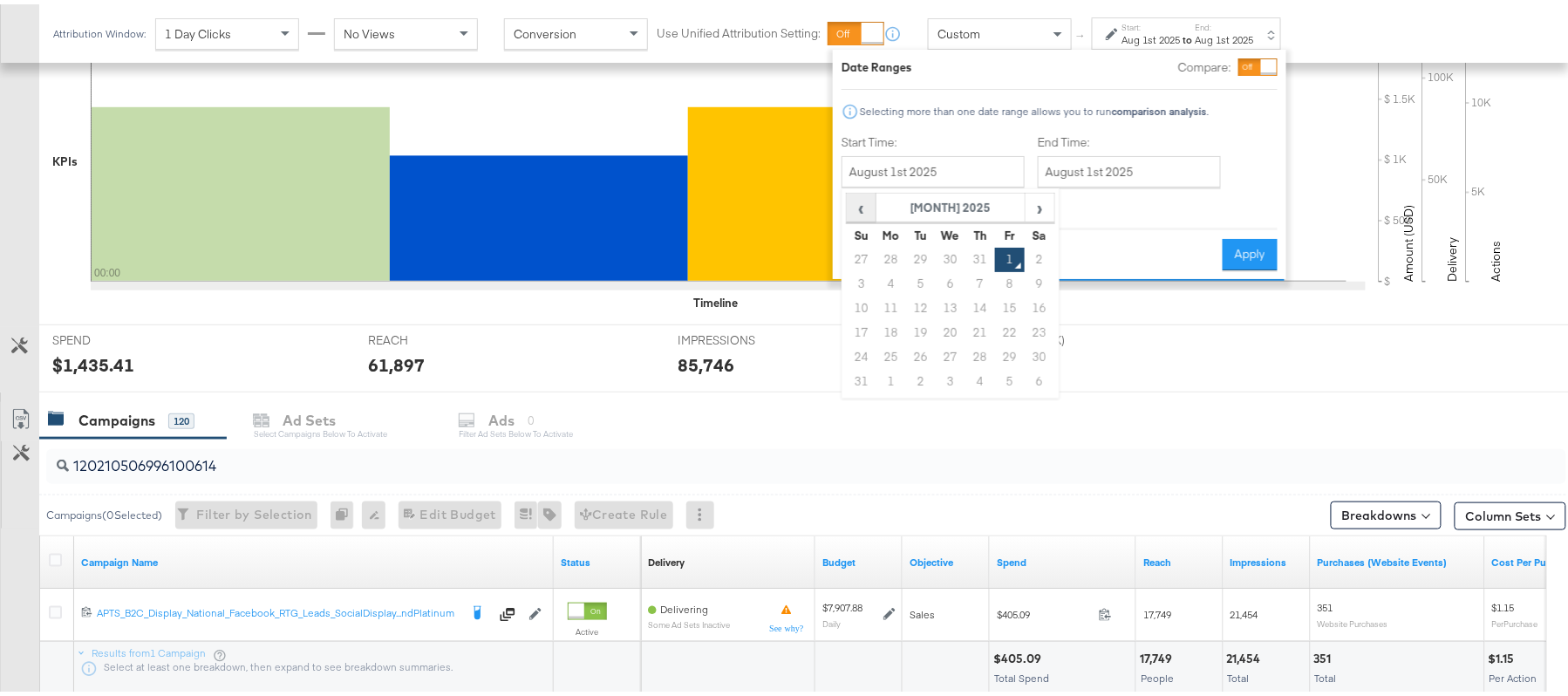 click on "‹" at bounding box center (861, 203) 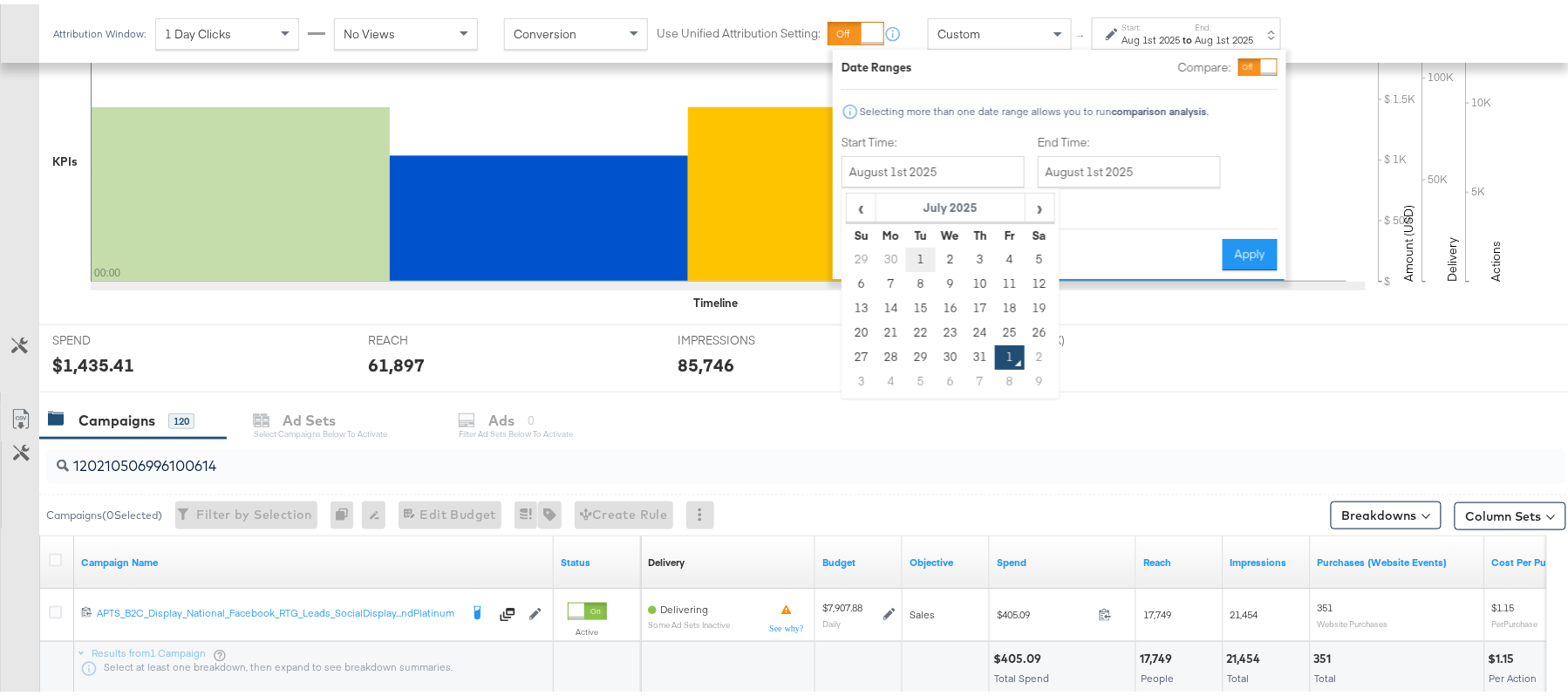 click on "1" at bounding box center (921, 256) 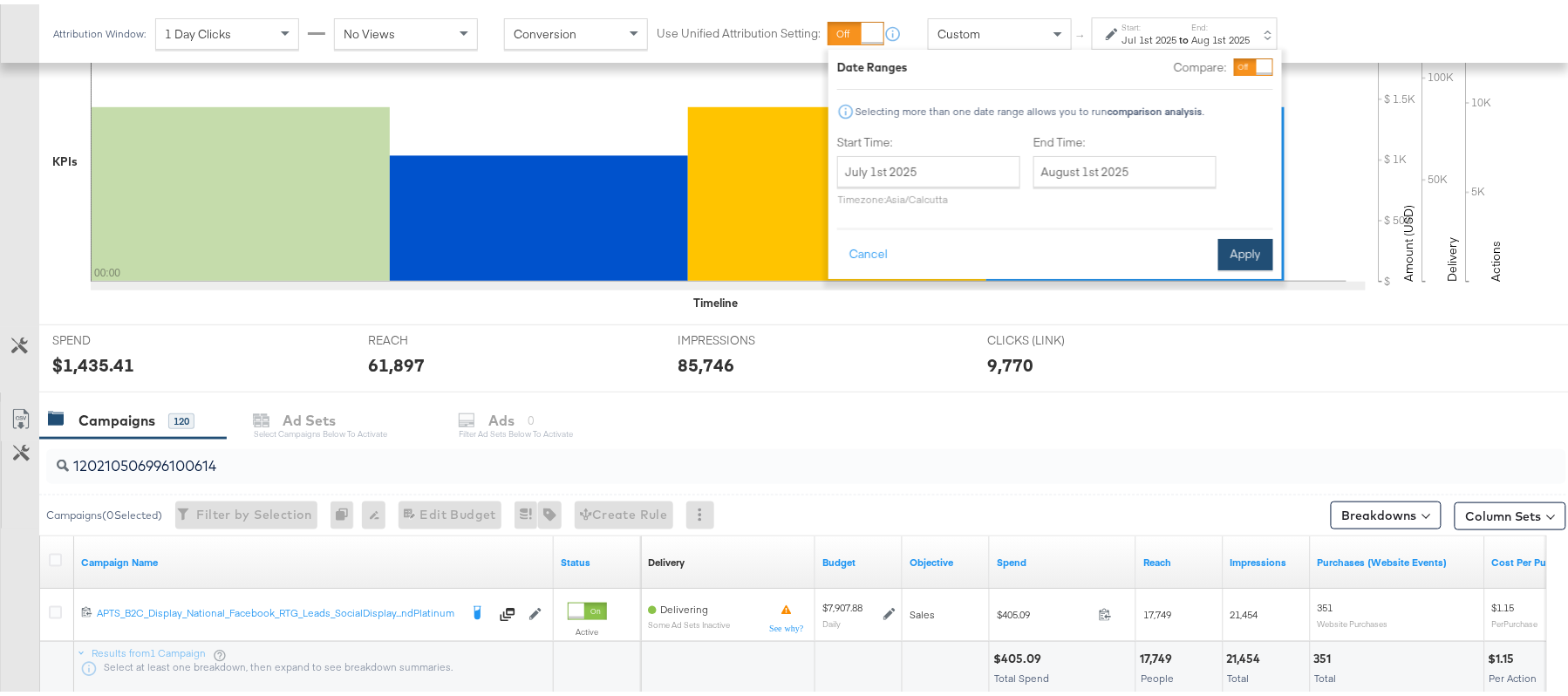 click on "Apply" at bounding box center [1245, 250] 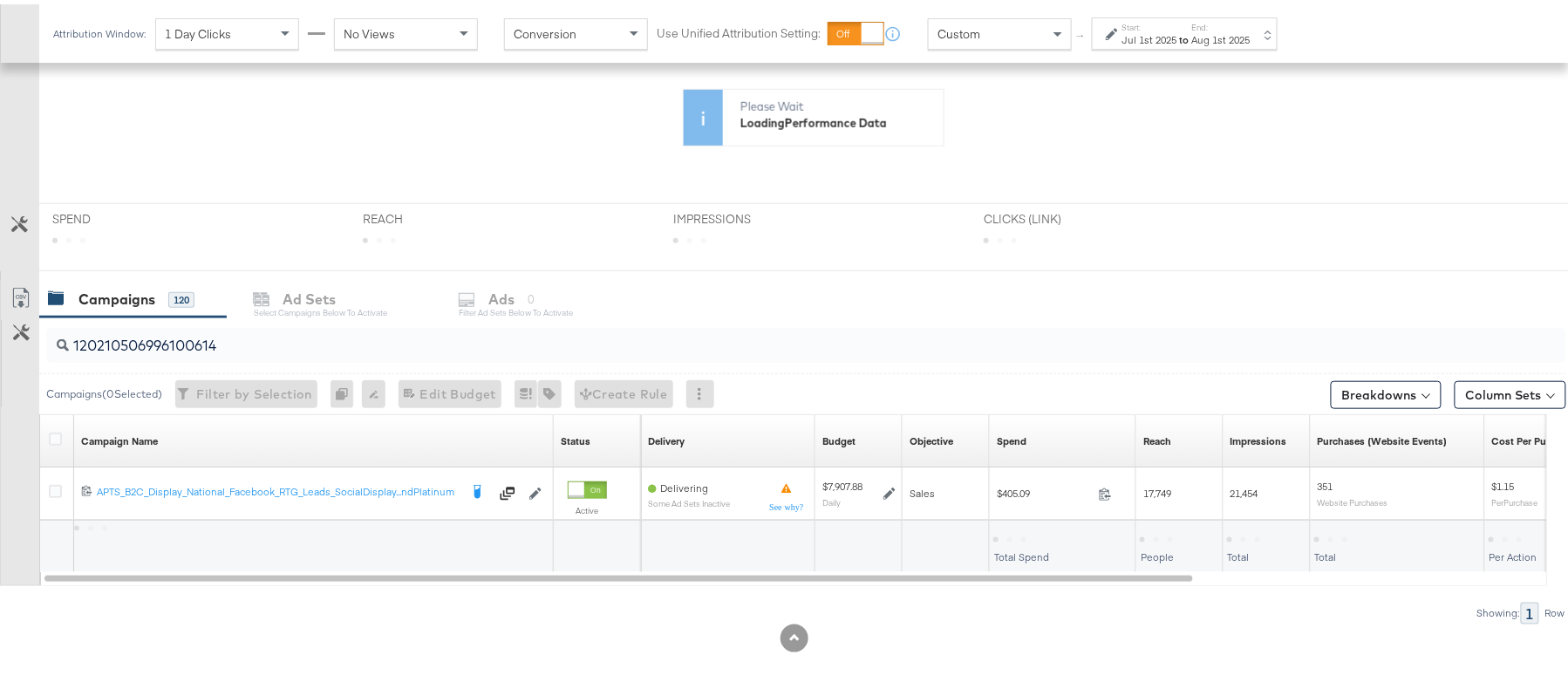 scroll, scrollTop: 253, scrollLeft: 0, axis: vertical 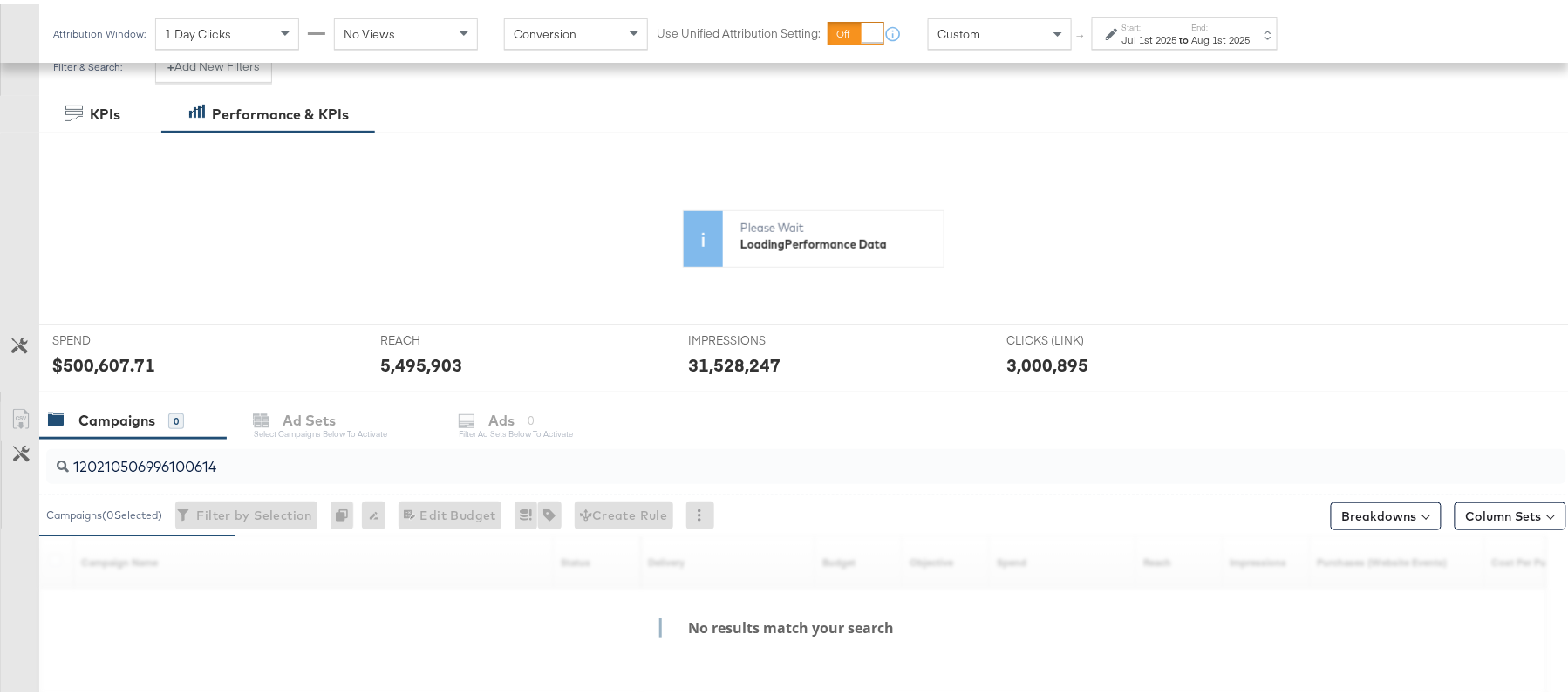 click on "to" at bounding box center [1184, 35] 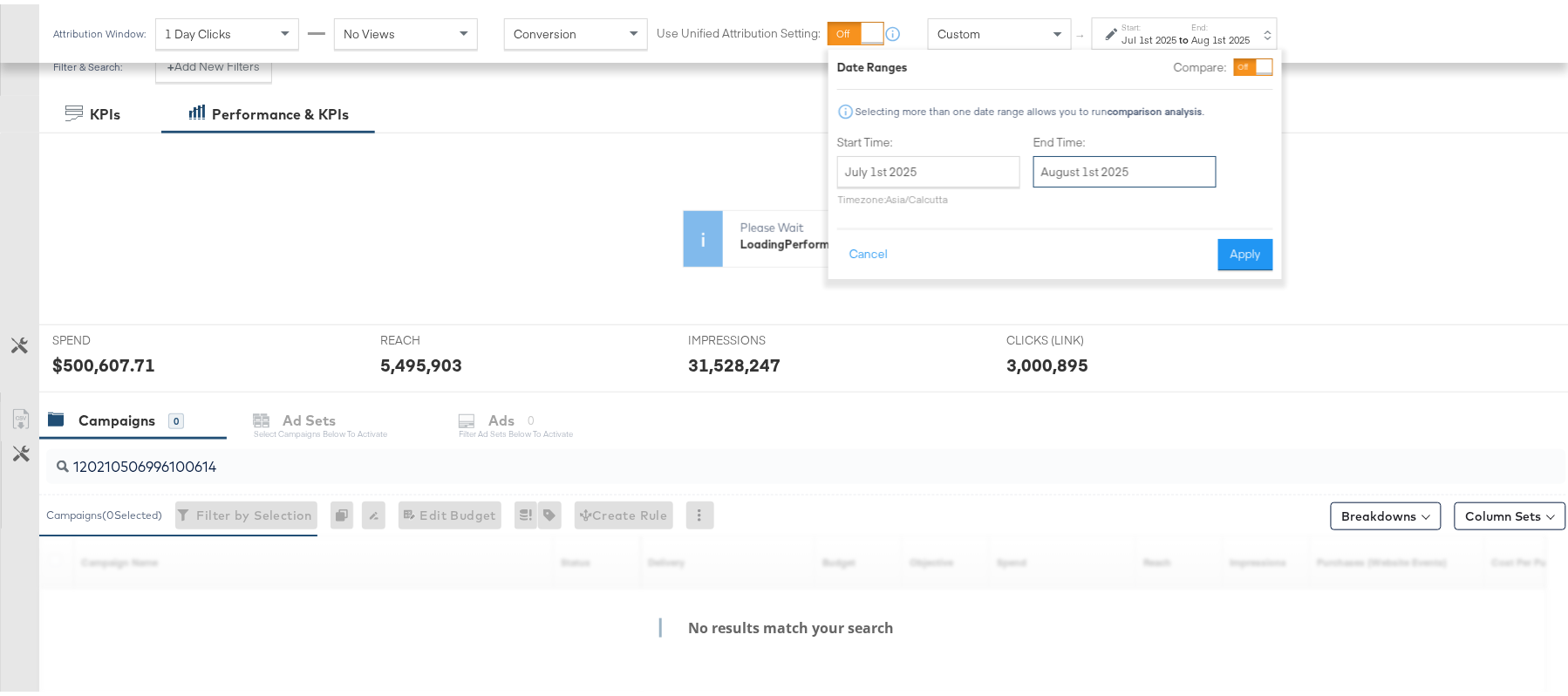 click on "August 1st 2025" at bounding box center (1125, 167) 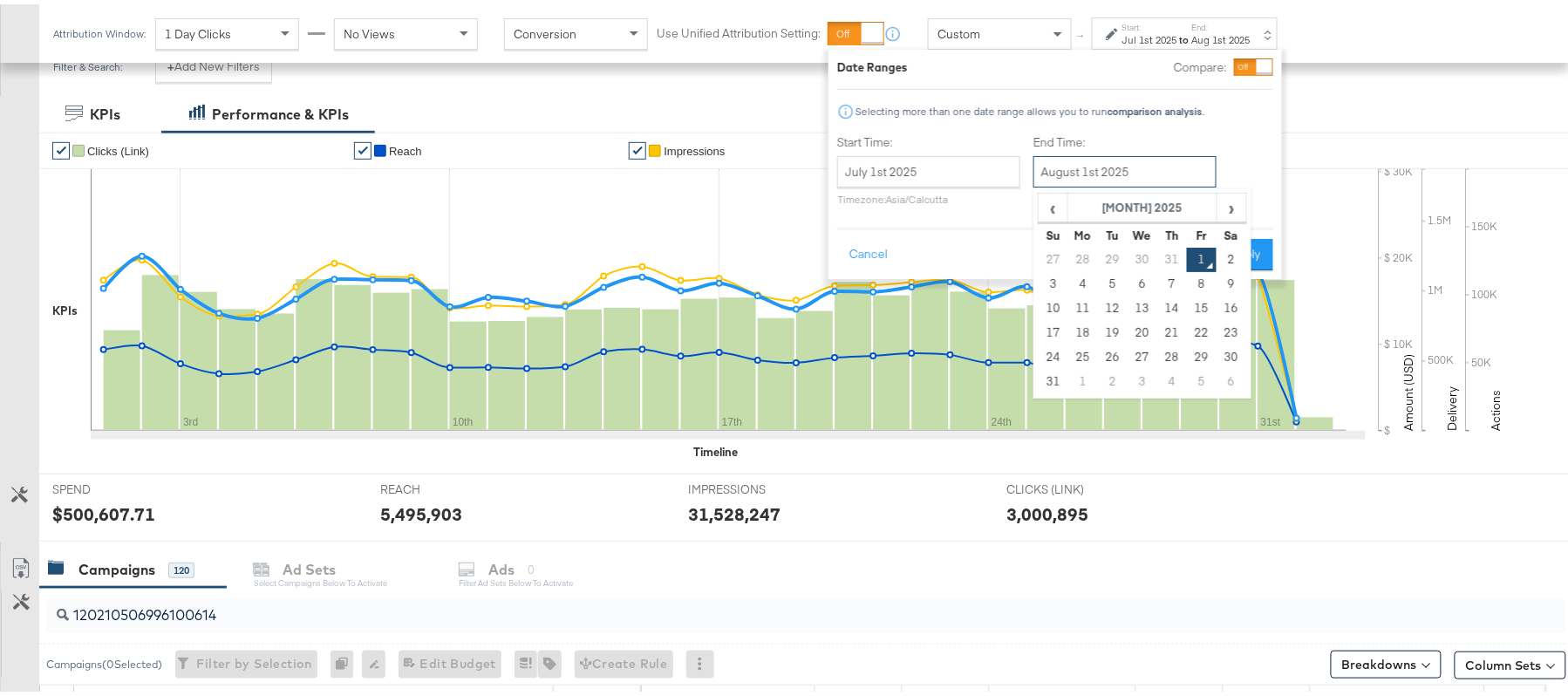scroll, scrollTop: 402, scrollLeft: 0, axis: vertical 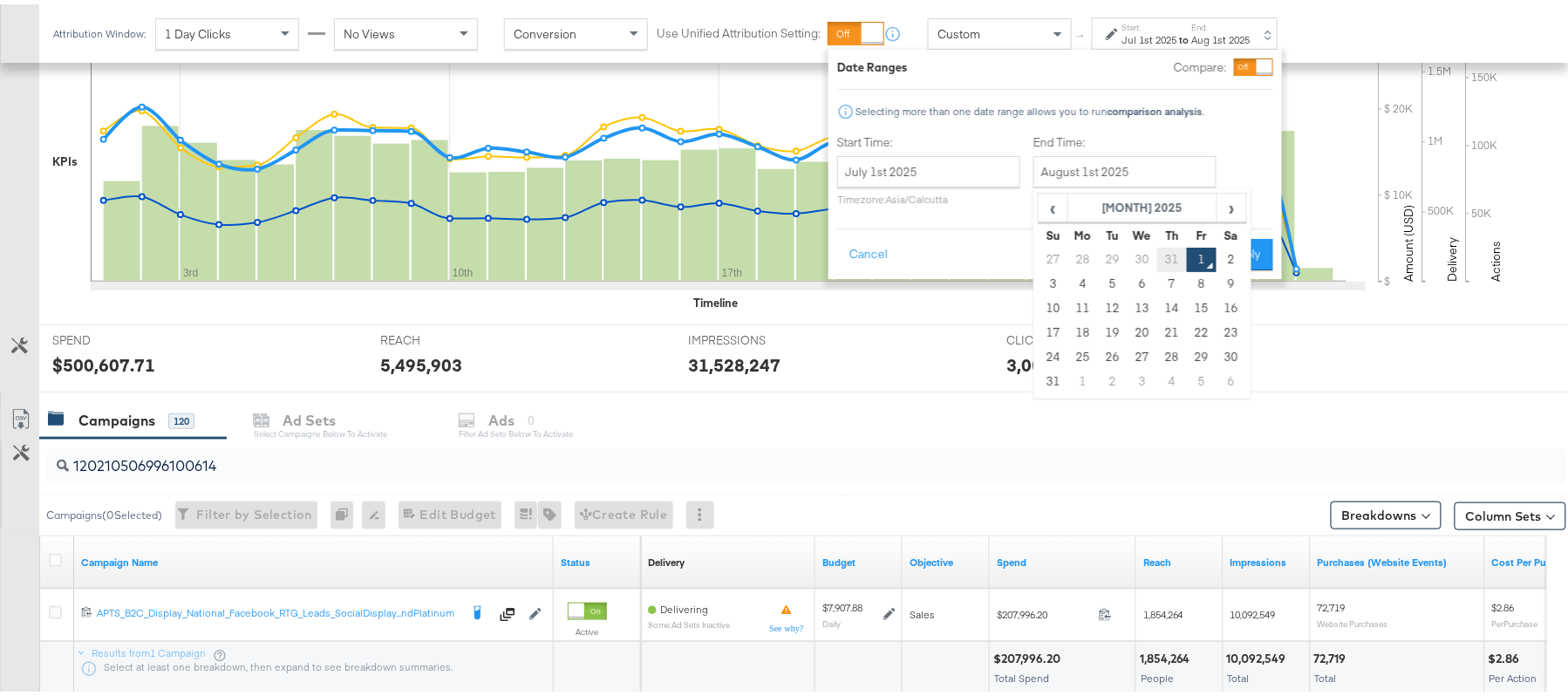 click on "31" at bounding box center (1172, 256) 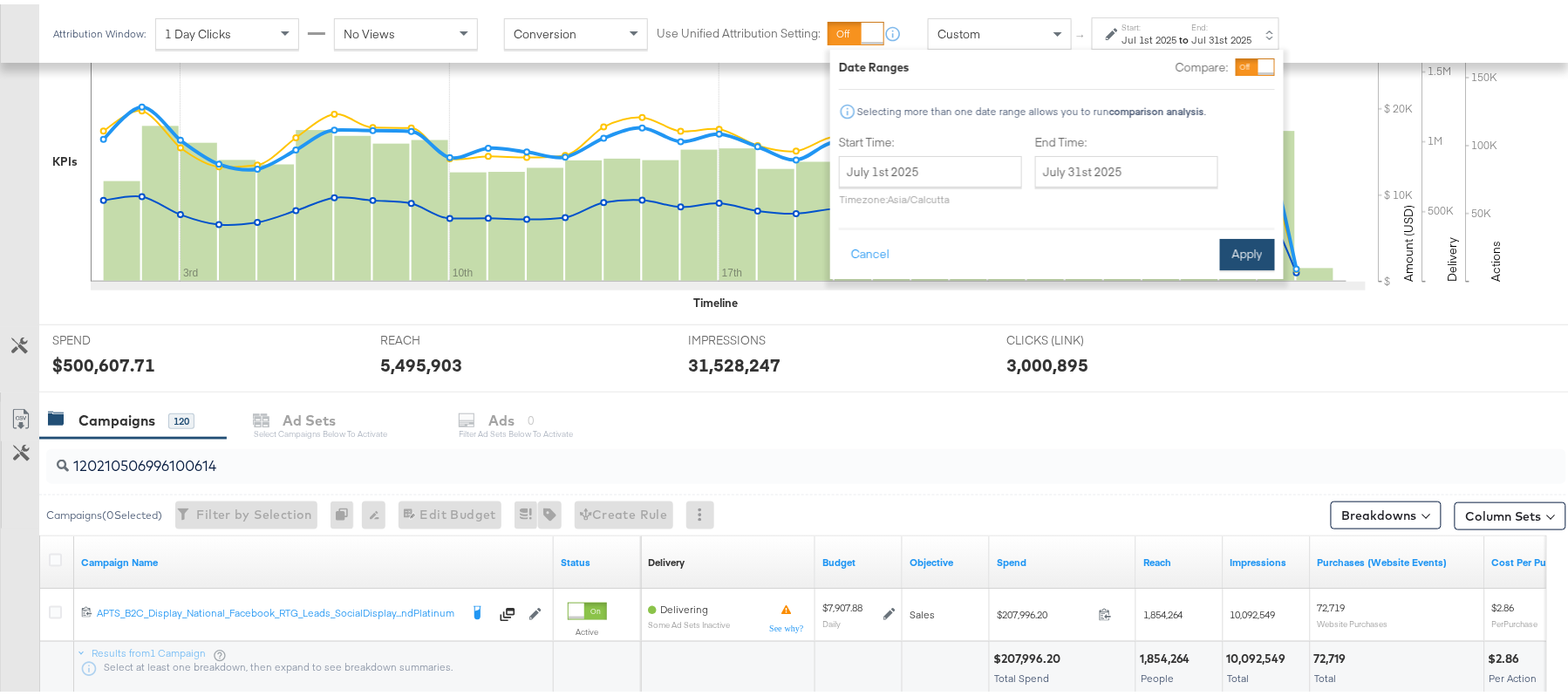 click on "Apply" at bounding box center [1247, 250] 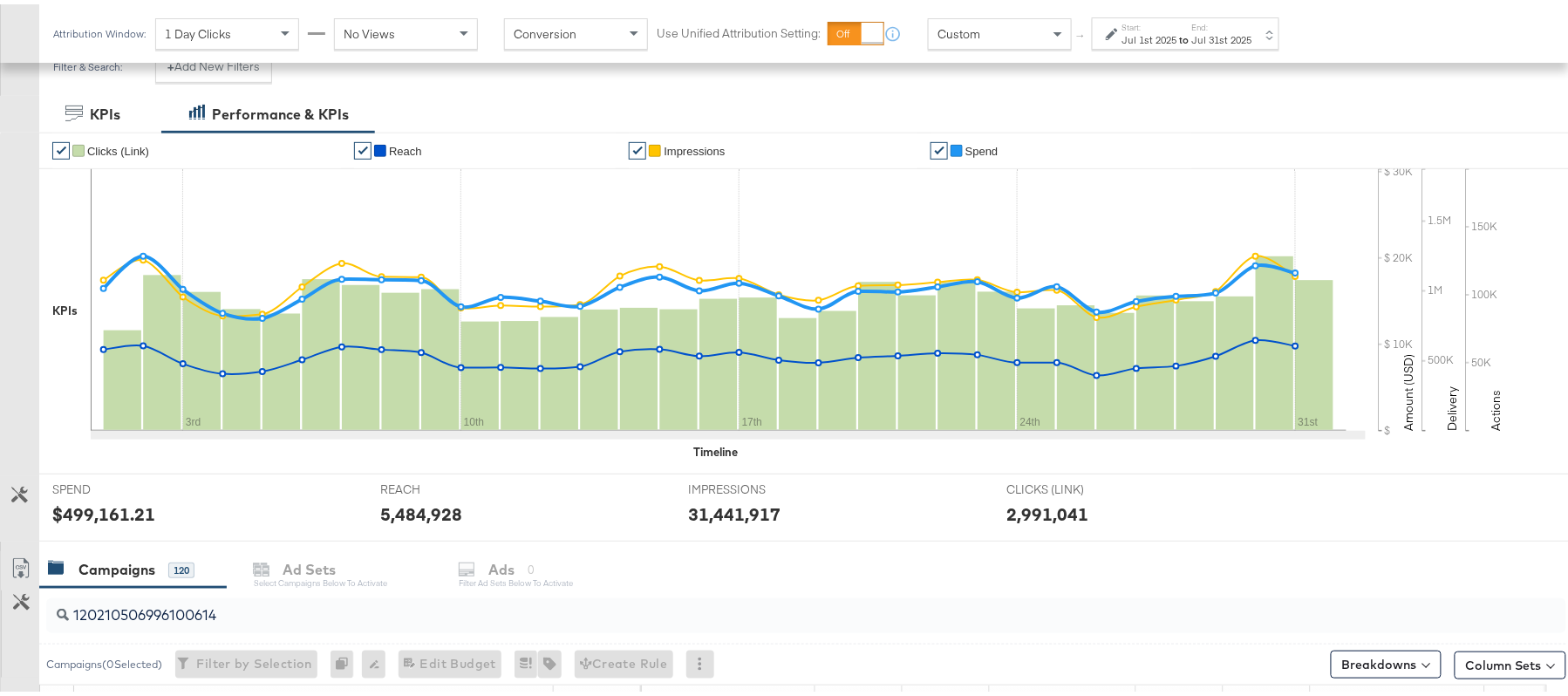 scroll, scrollTop: 525, scrollLeft: 0, axis: vertical 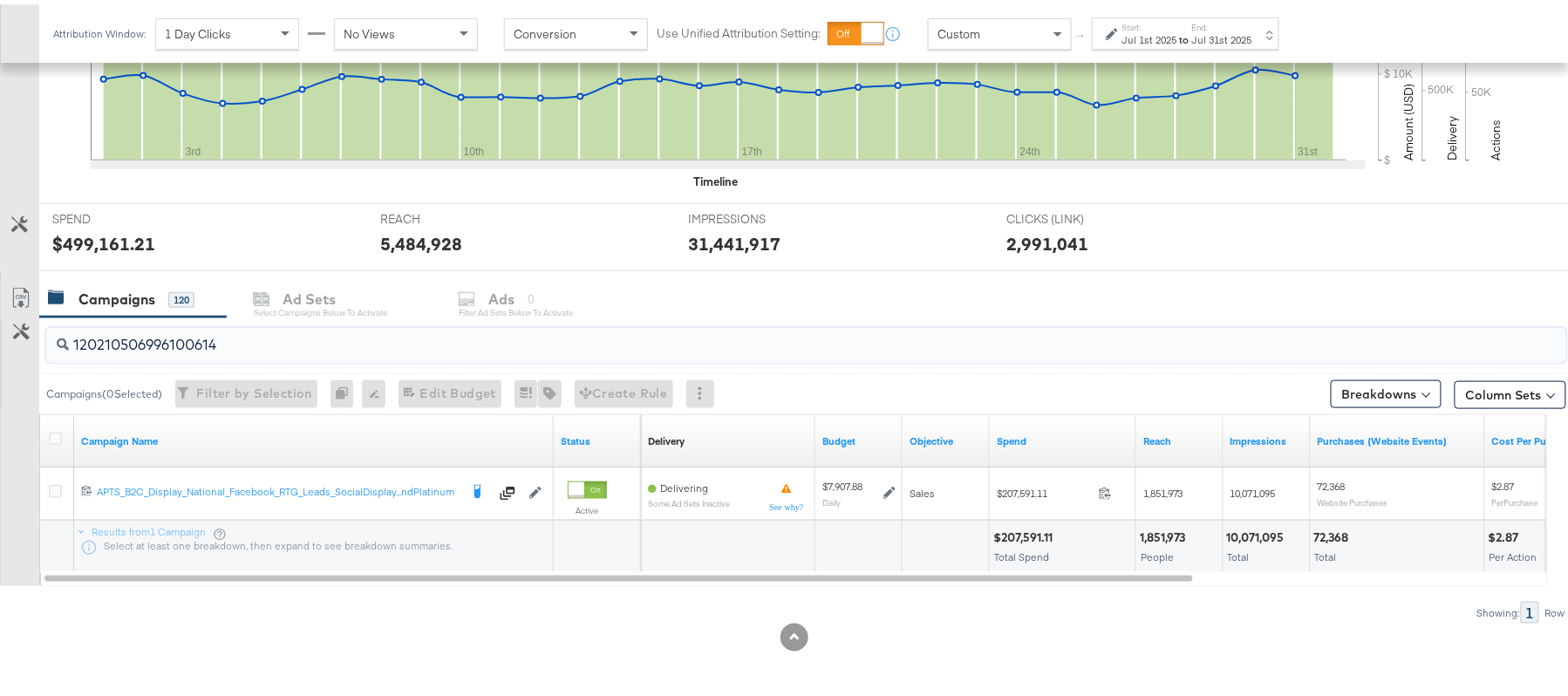 click on "120210506996100614" at bounding box center [748, 333] 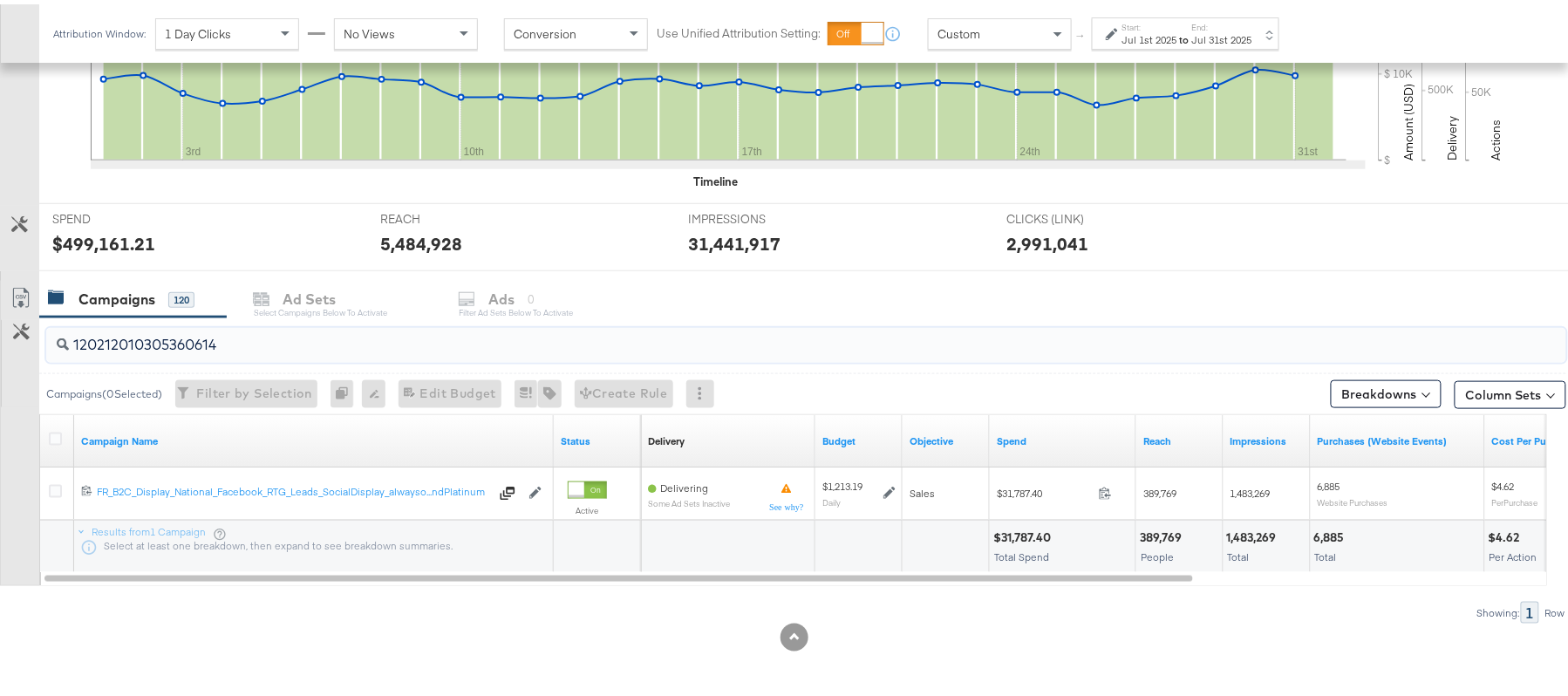 paste on "31723934" 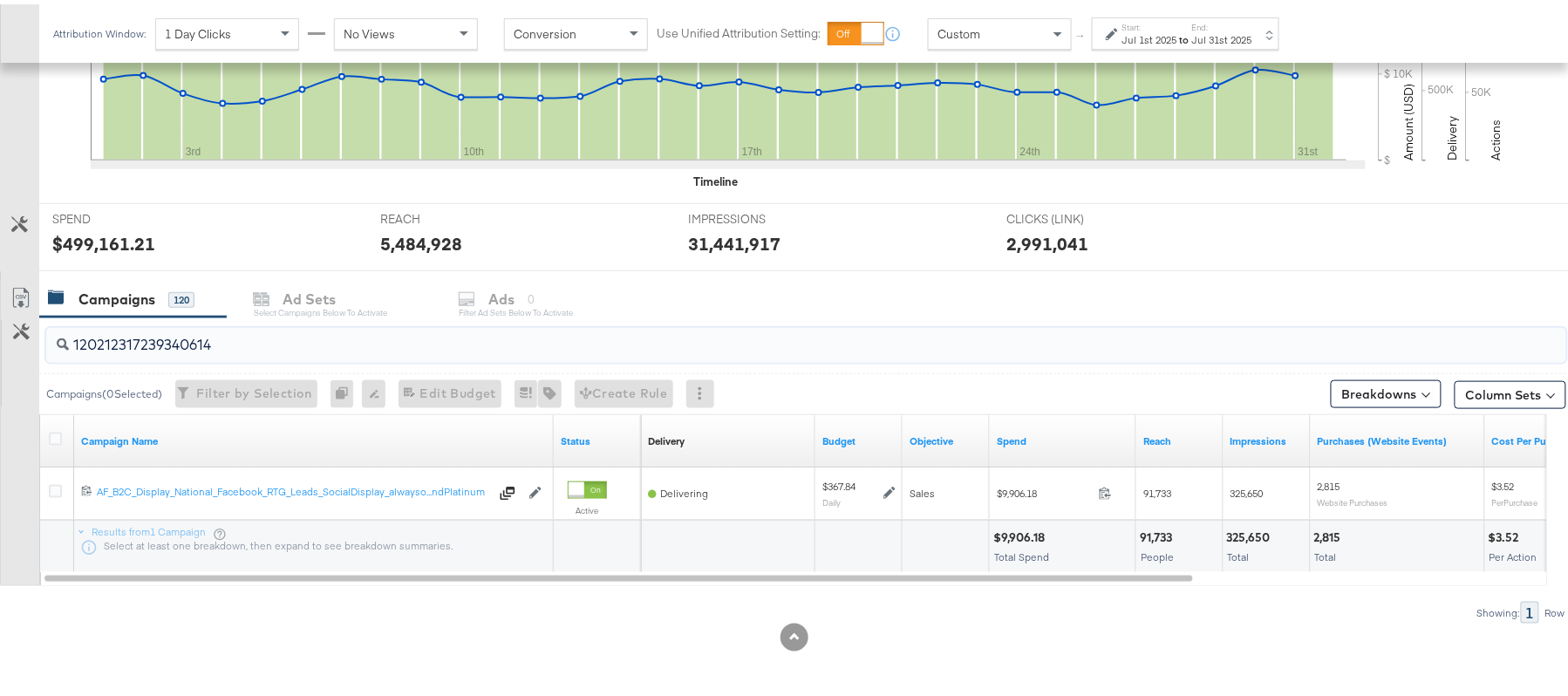 paste on "0494675809" 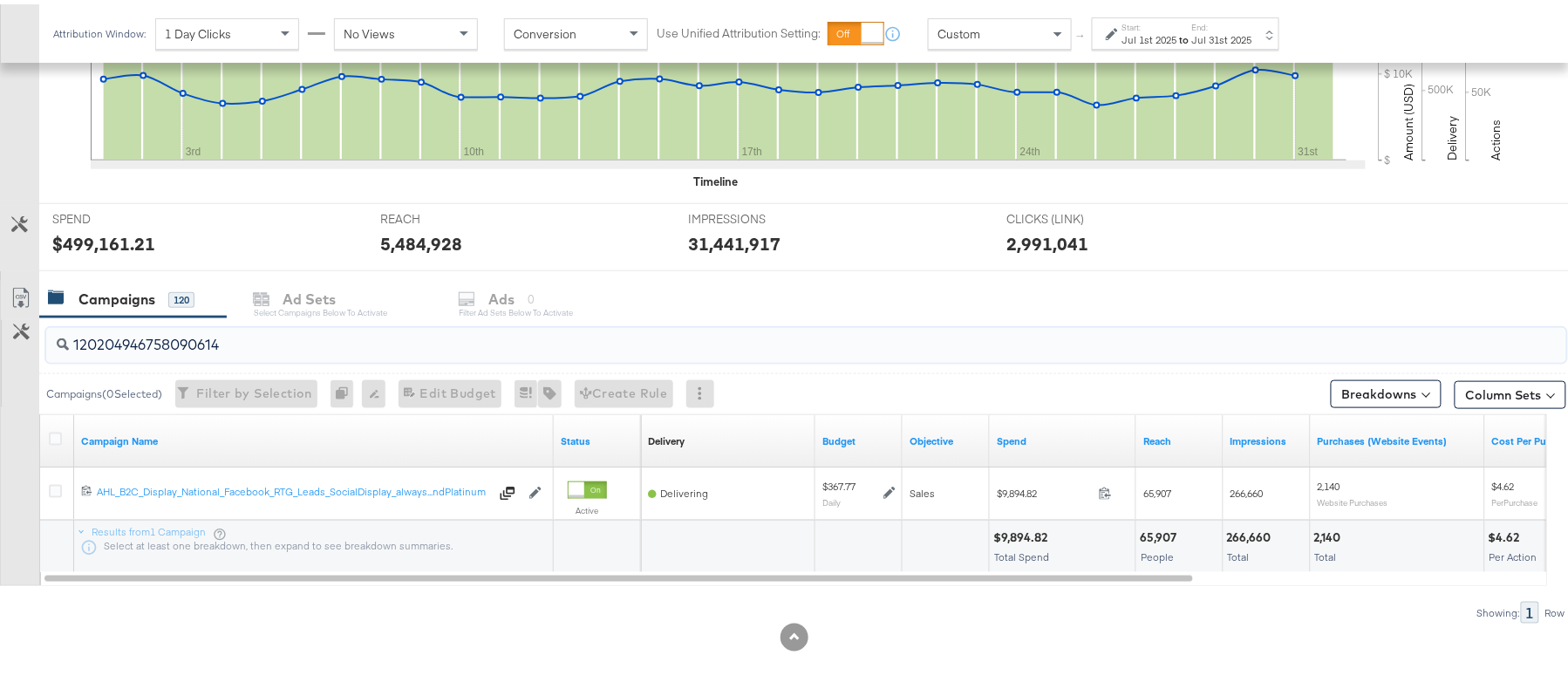 paste on "1198339096" 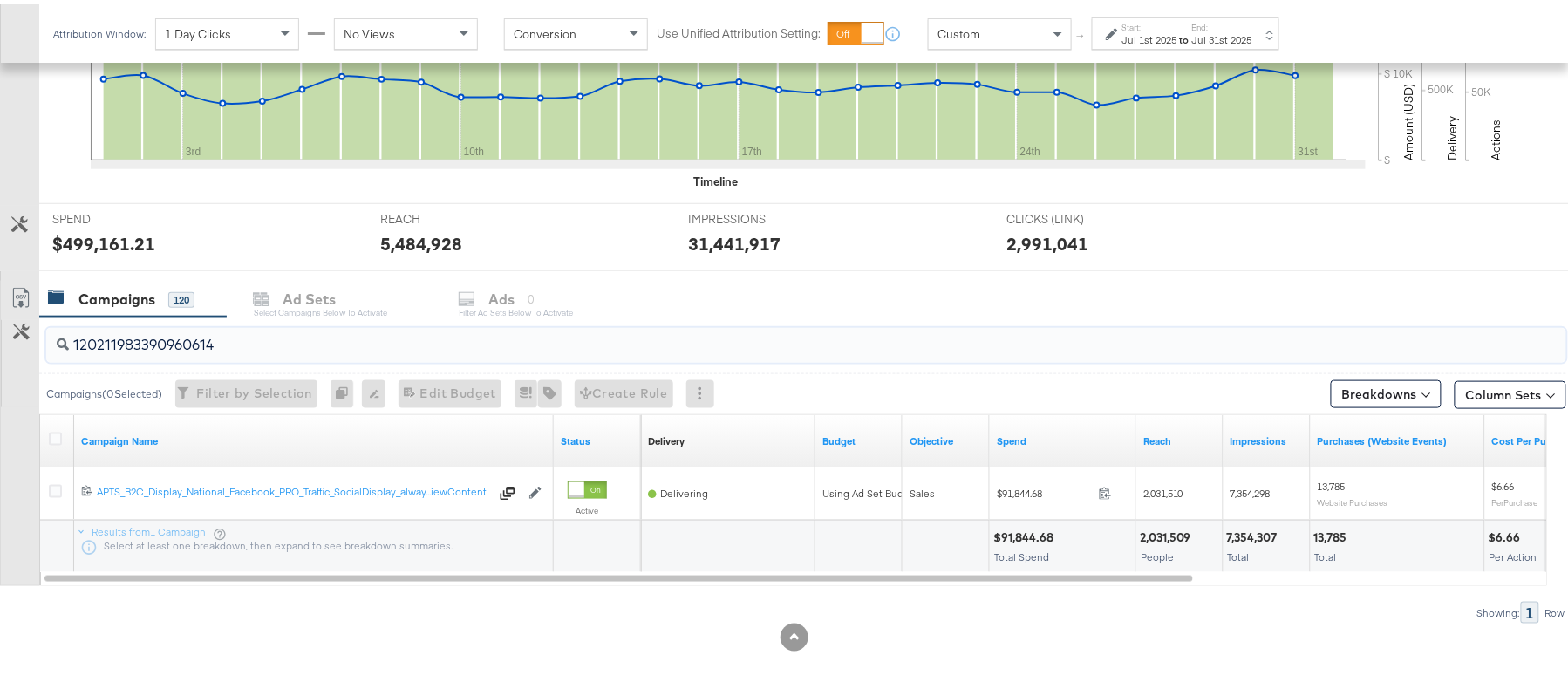 paste on "717179" 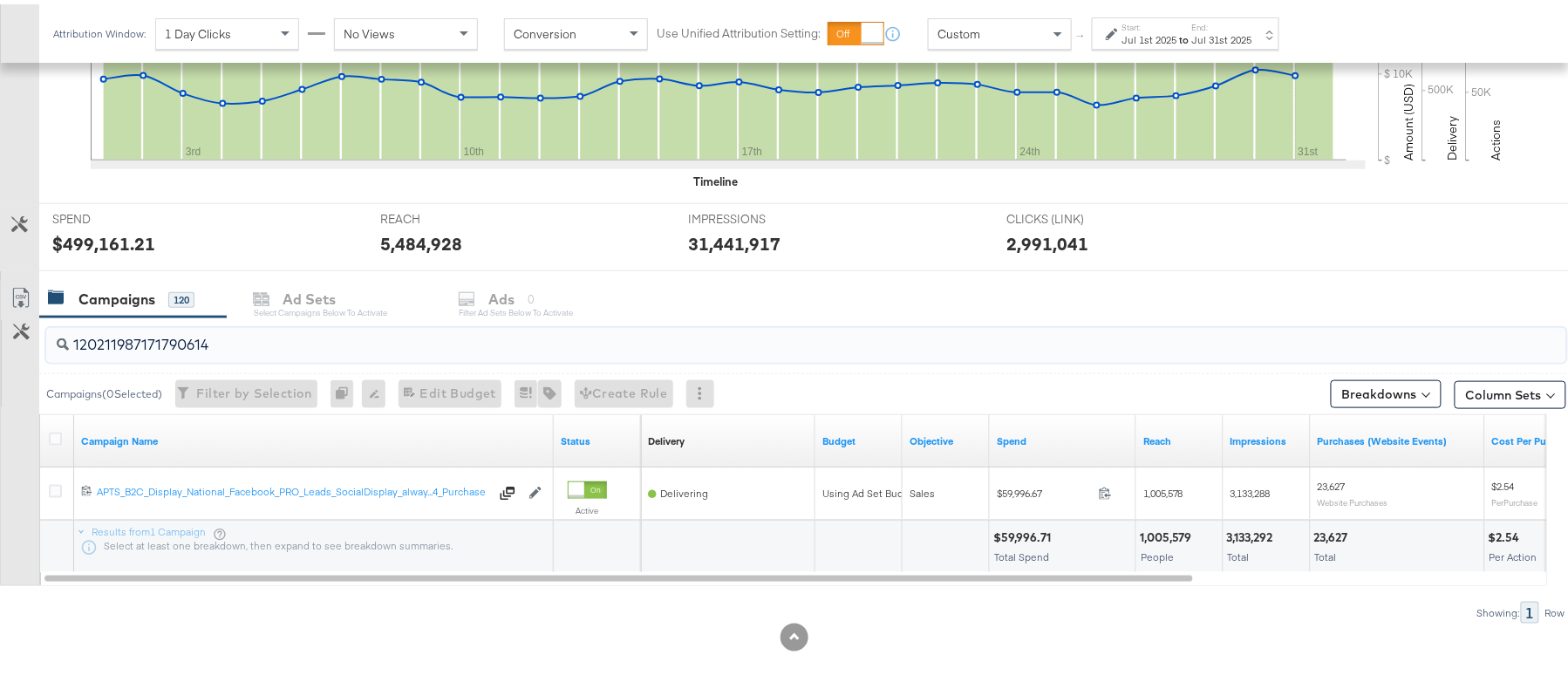 paste on "342934660" 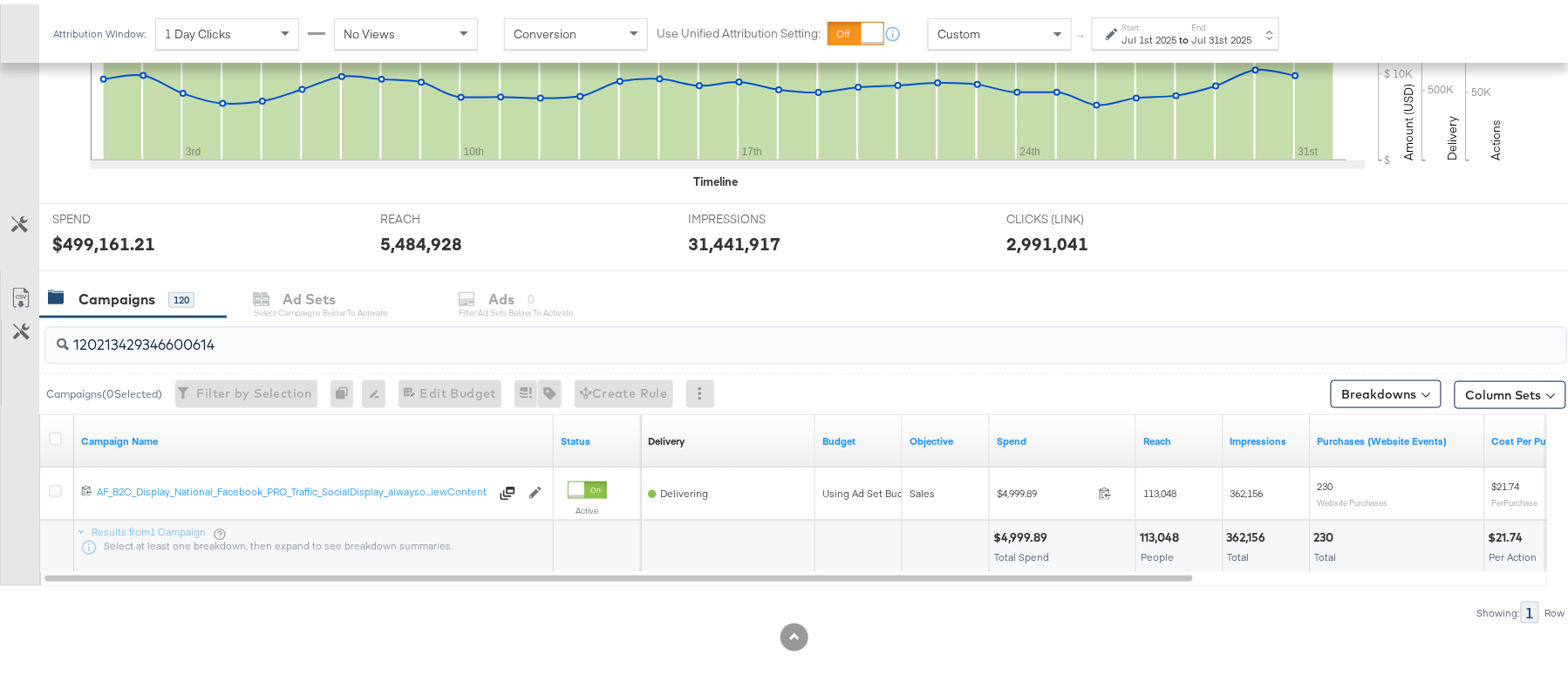 paste on "36956904" 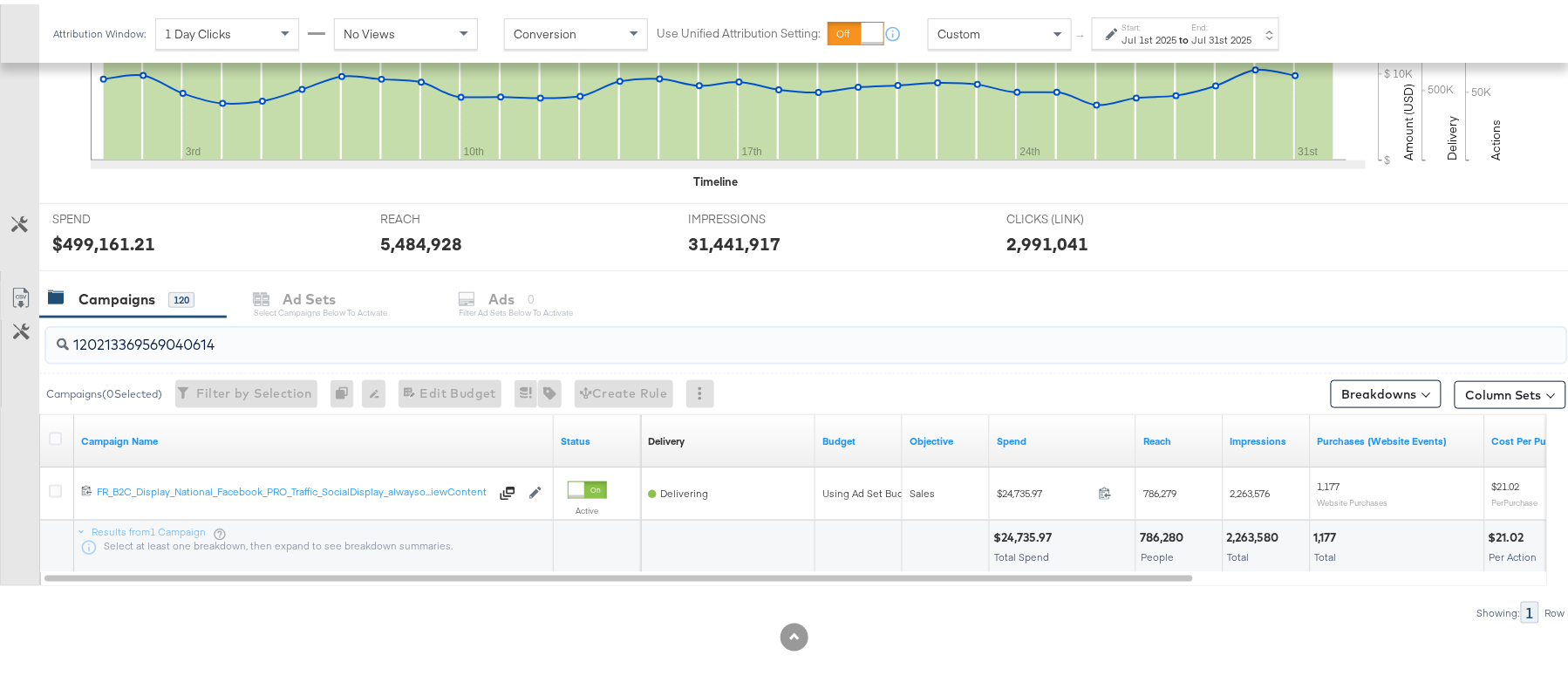 paste on "42992903" 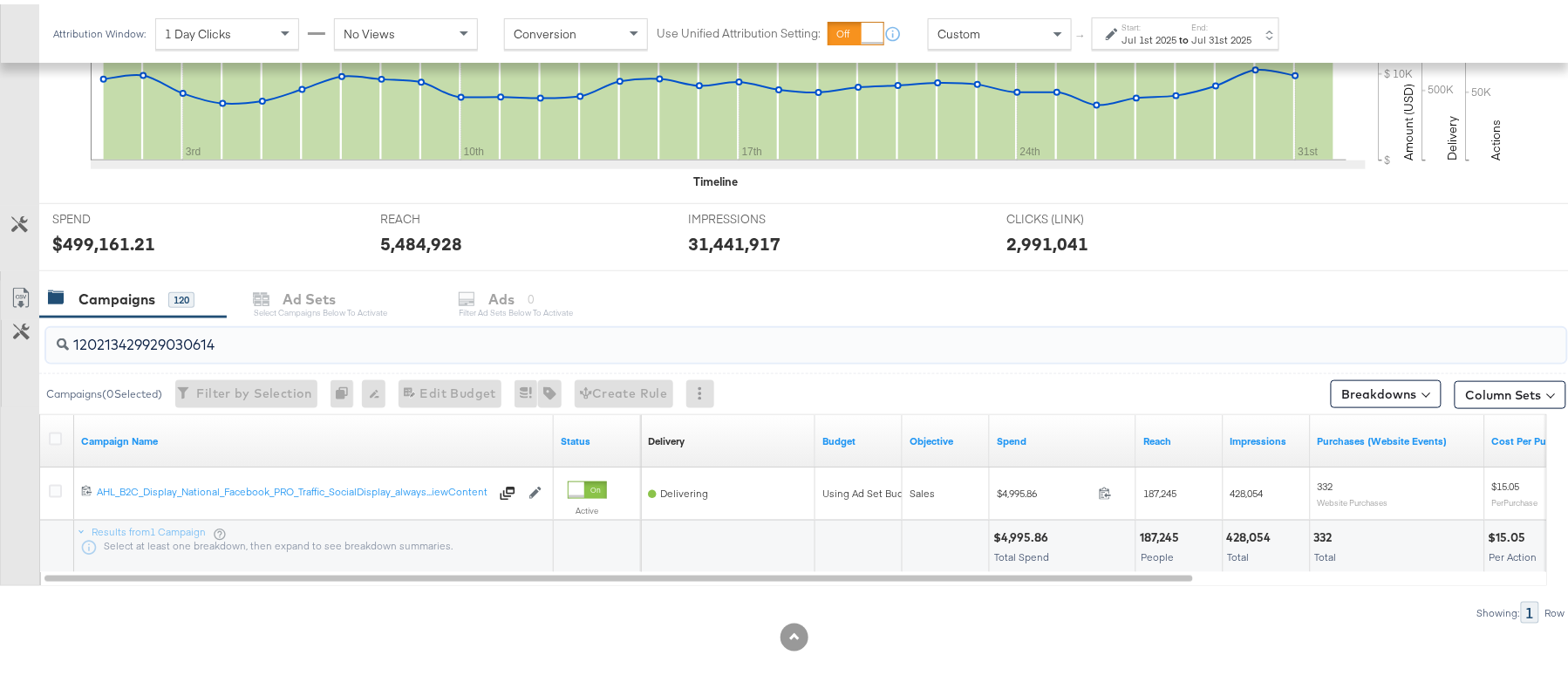 paste on "050699610" 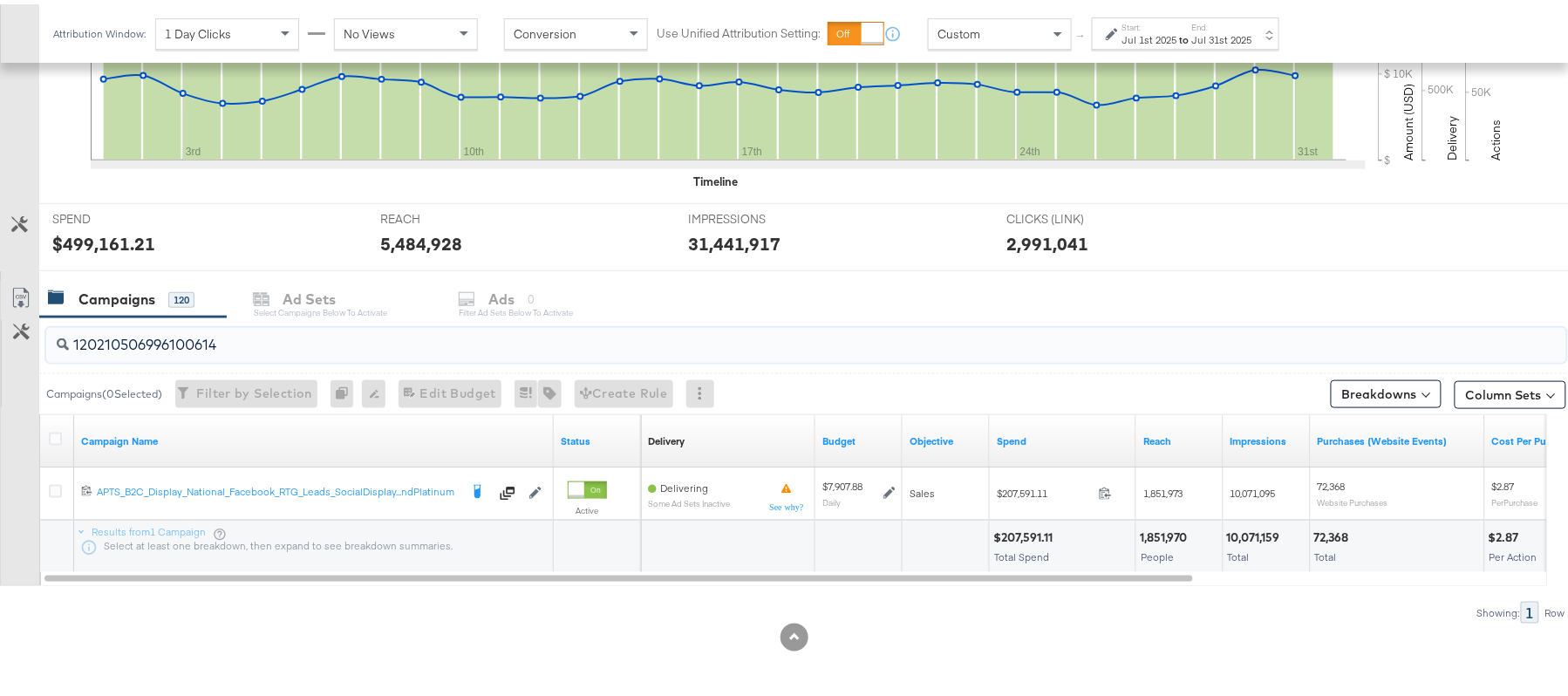 type on "120210506996100614" 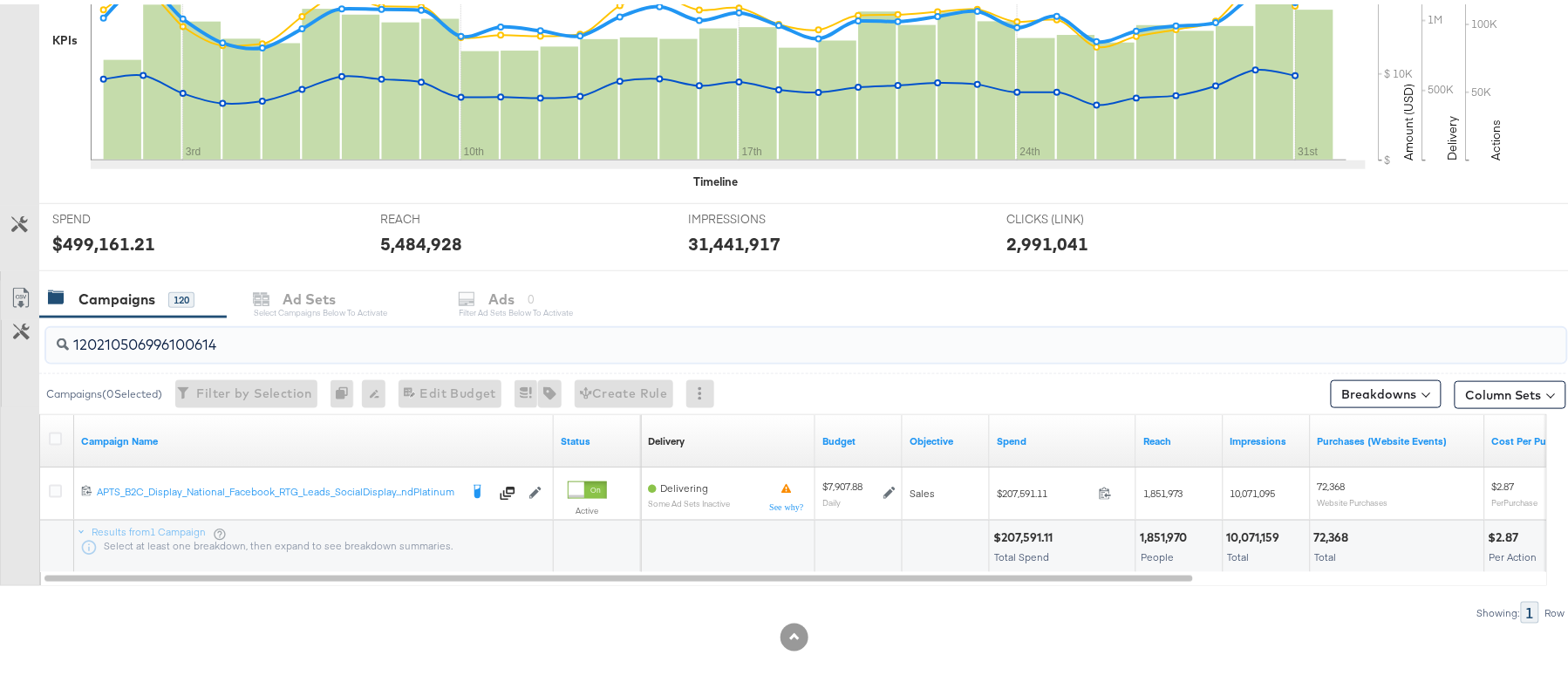 scroll, scrollTop: 0, scrollLeft: 0, axis: both 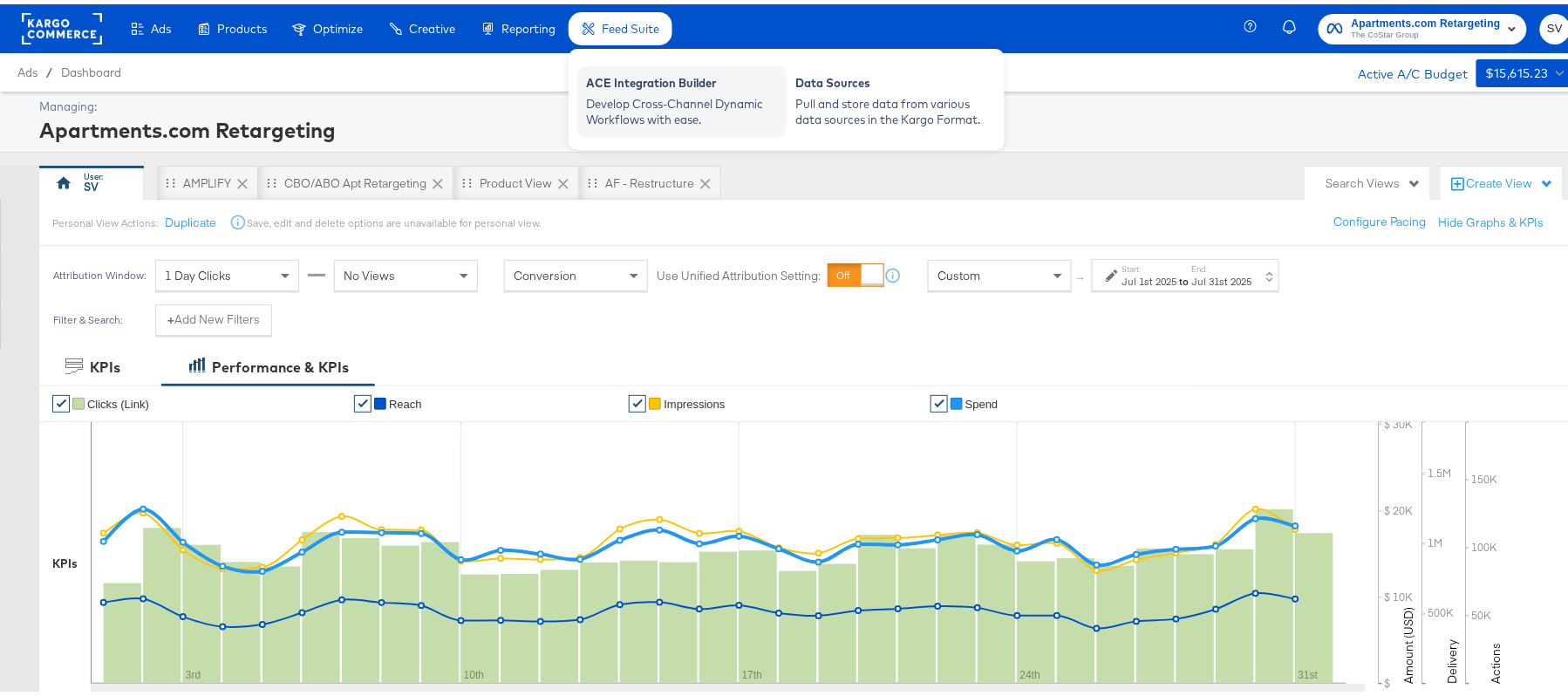 click on "Develop Cross-Channel Dynamic Workflows with ease." at bounding box center (682, 107) 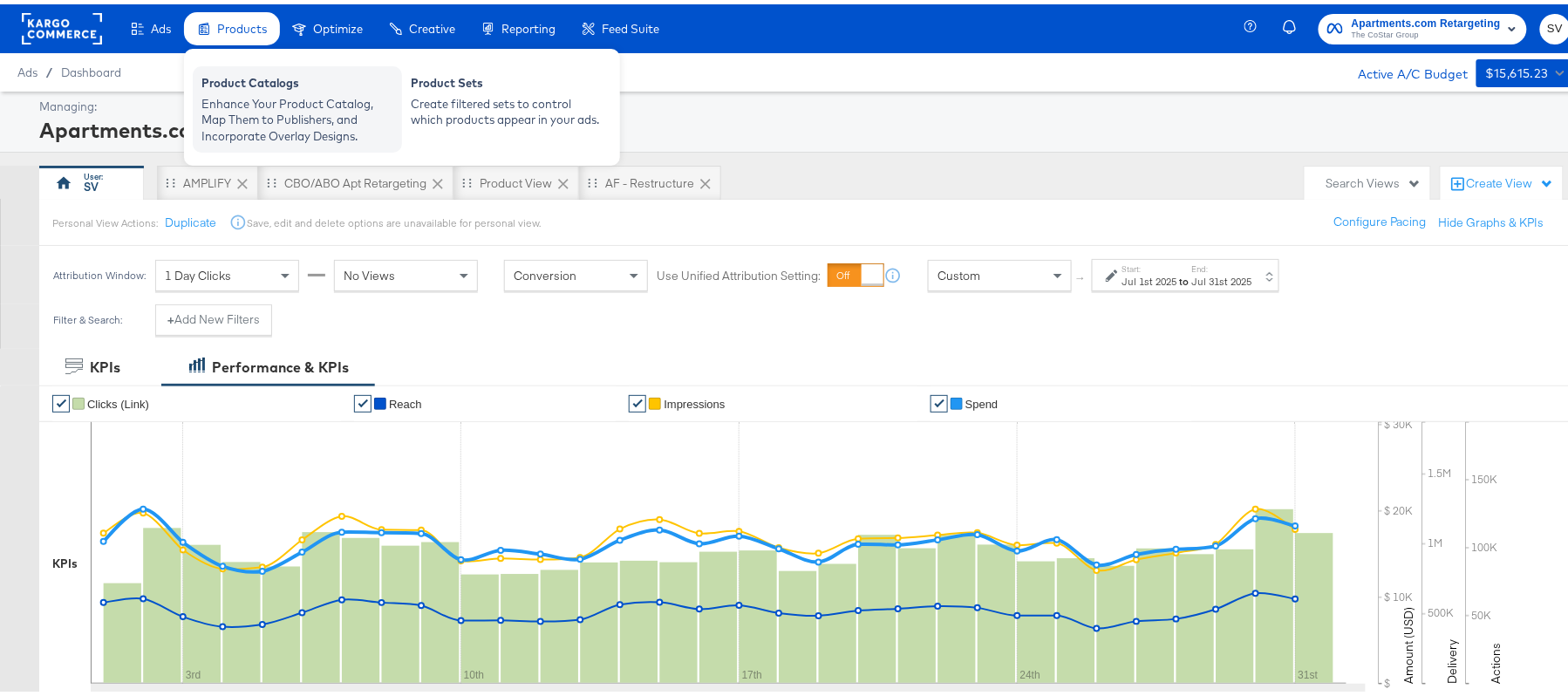 click on "Enhance Your Product Catalog, Map Them to Publishers, and Incorporate Overlay Designs." at bounding box center (297, 116) 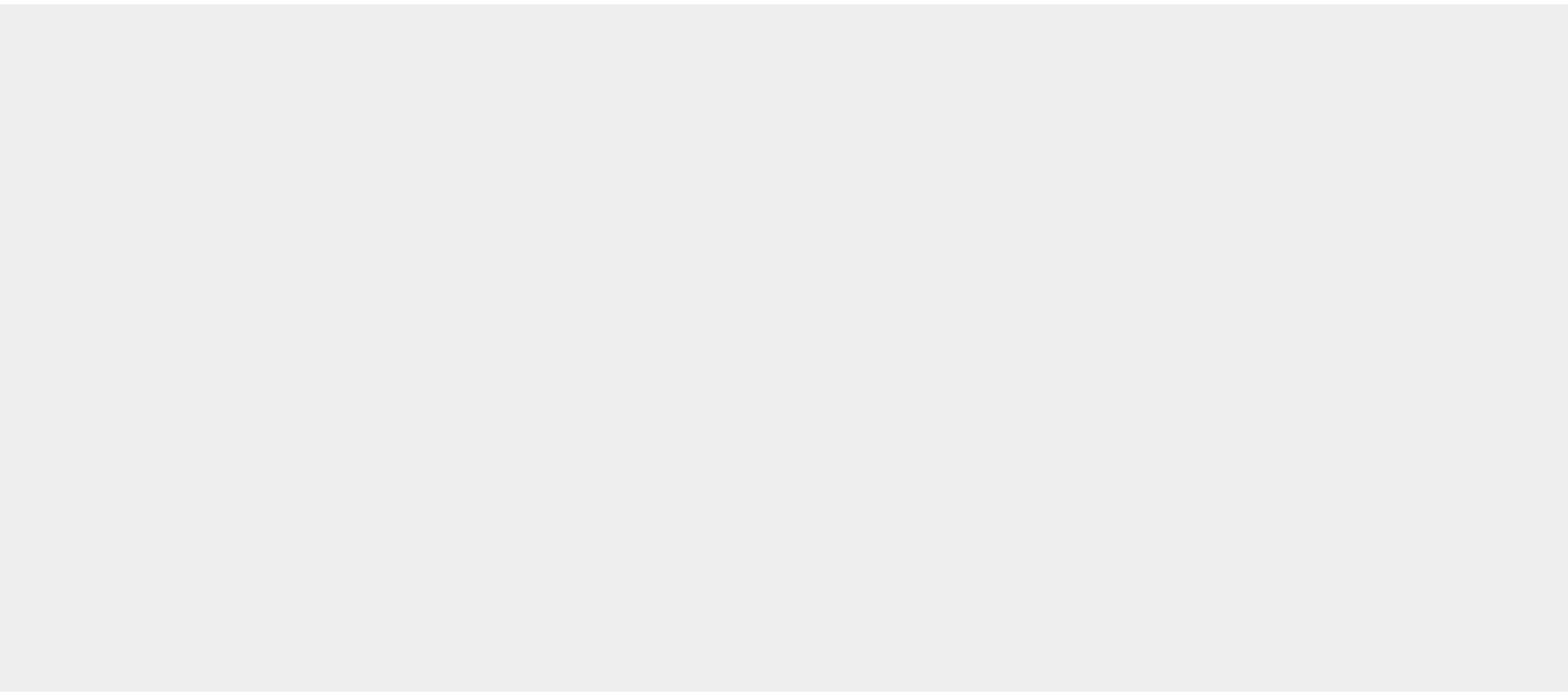 scroll, scrollTop: 0, scrollLeft: 0, axis: both 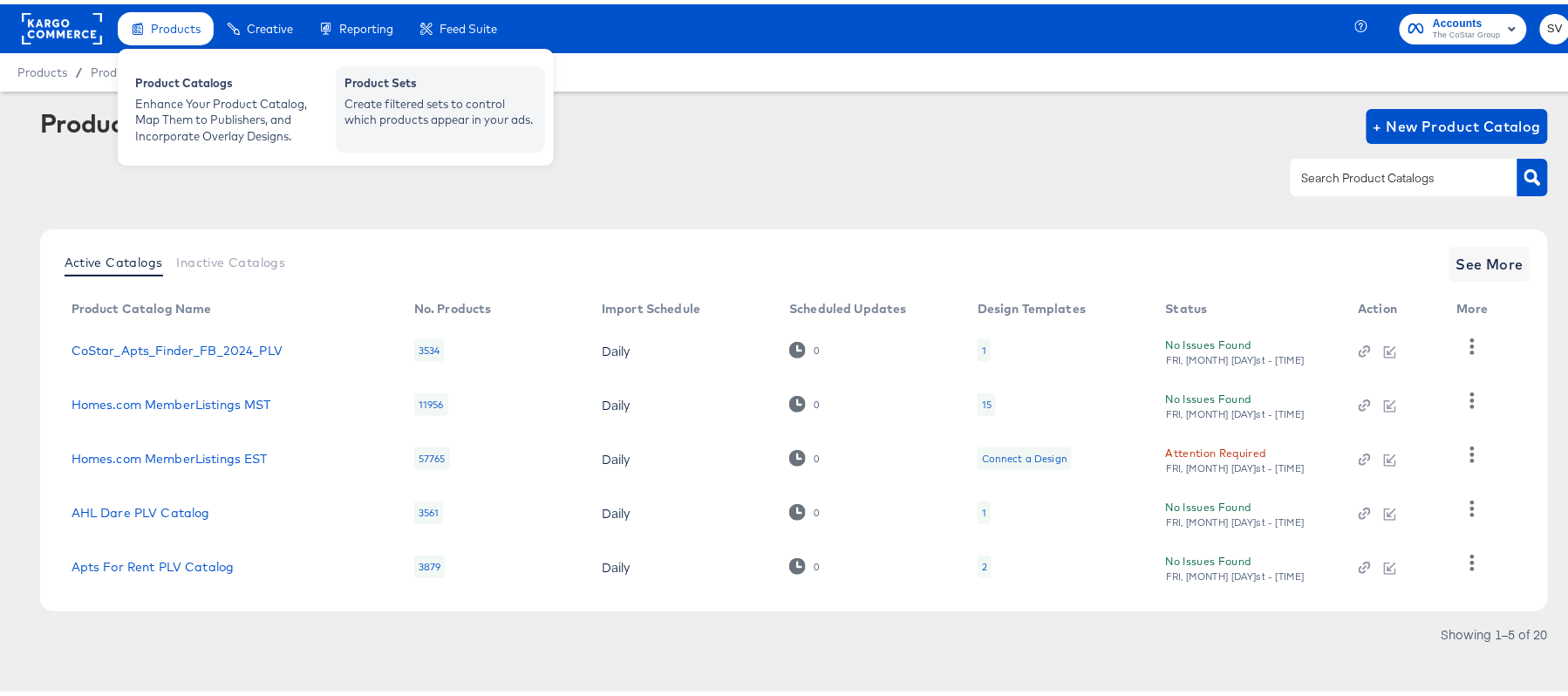 click on "Create filtered sets to control which products appear in your ads." at bounding box center (440, 107) 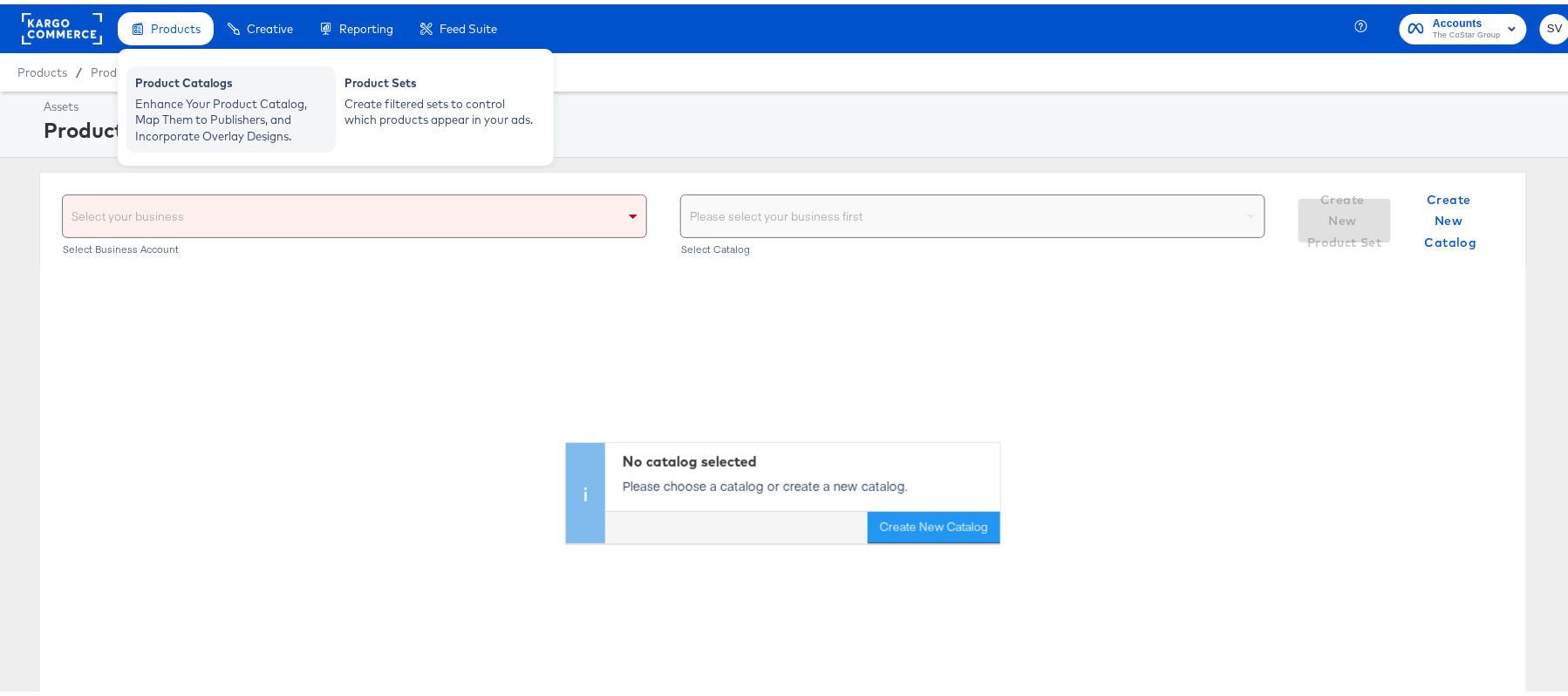 click on "Enhance Your Product Catalog, Map Them to Publishers, and Incorporate Overlay Designs." at bounding box center (231, 116) 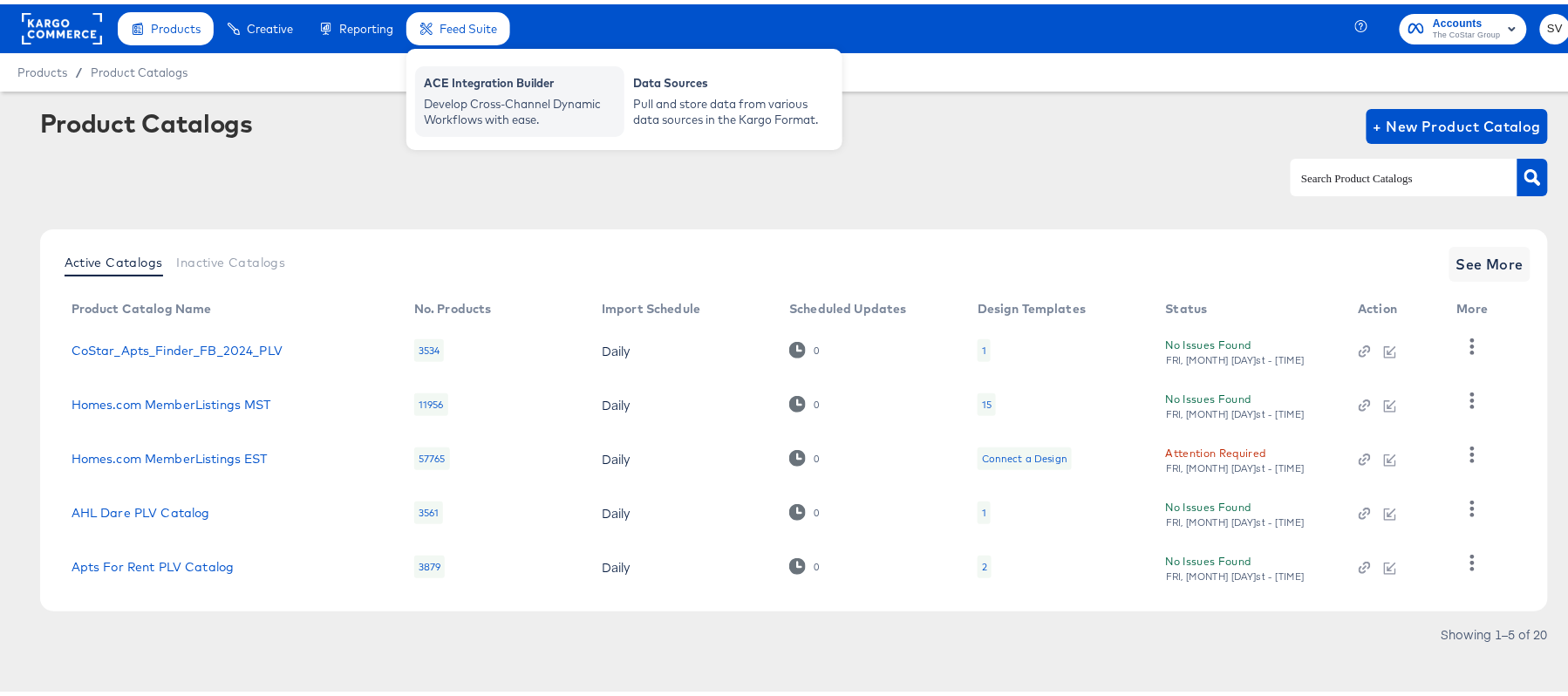 click on "ACE Integration Builder" at bounding box center [520, 81] 